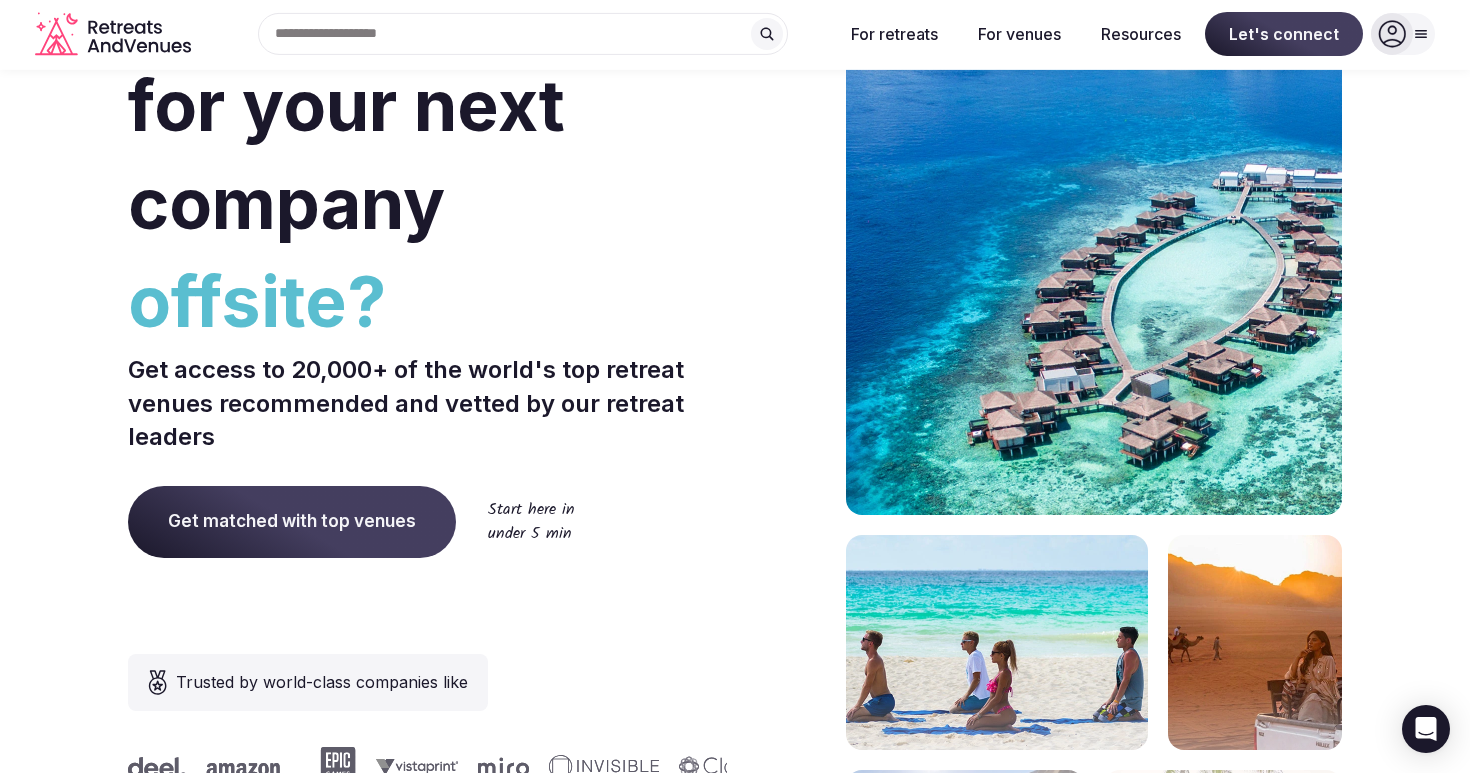 scroll, scrollTop: 177, scrollLeft: 0, axis: vertical 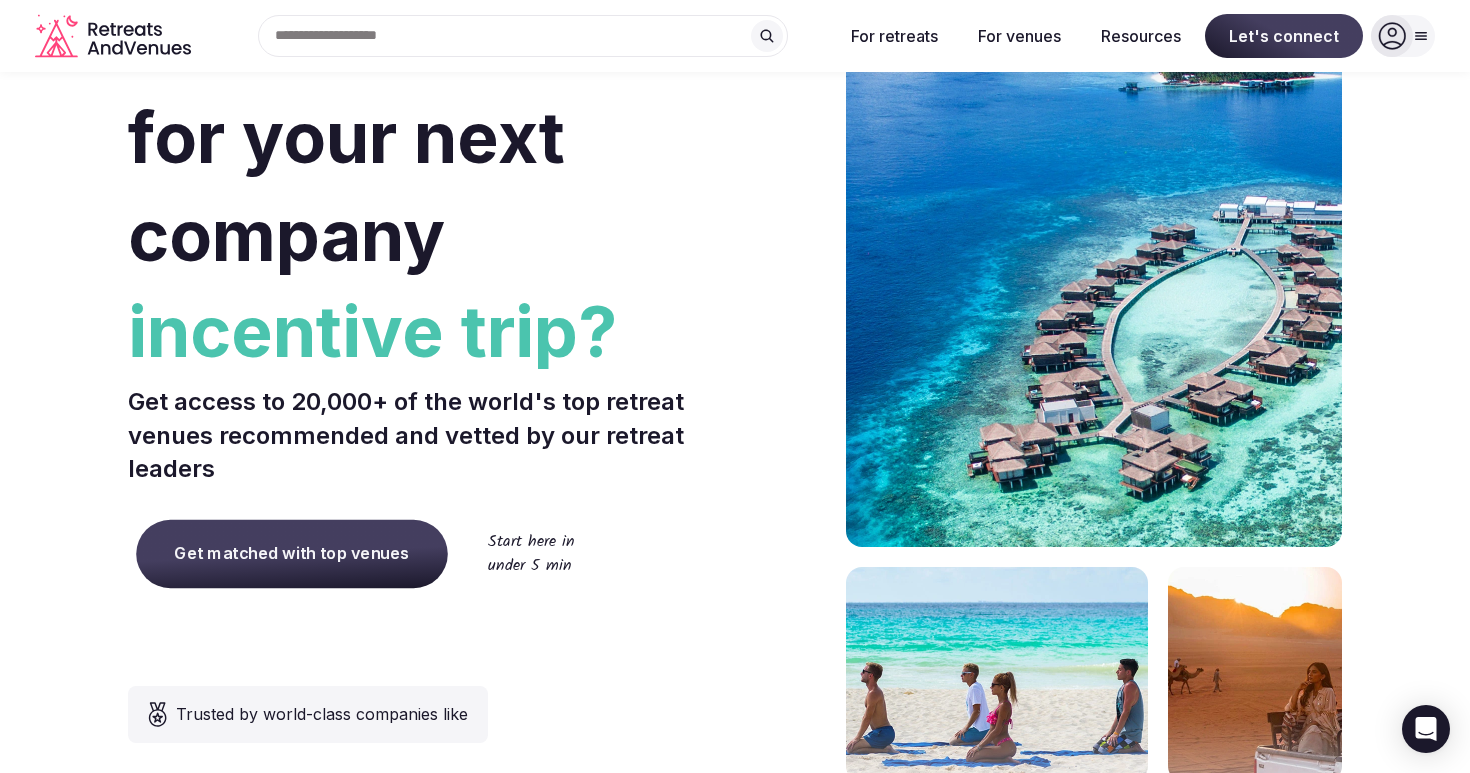click on "Get matched with top venues" at bounding box center [292, 554] 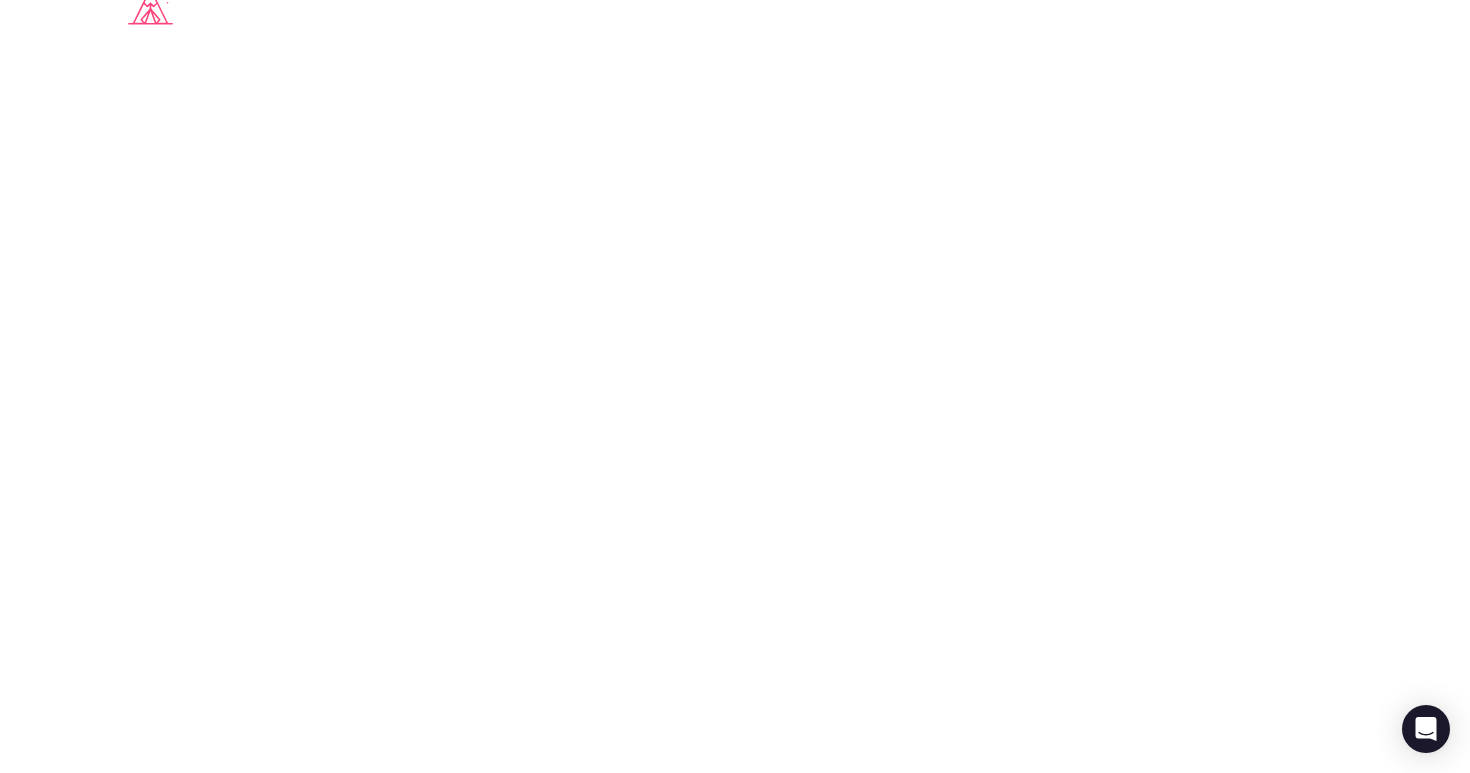 scroll, scrollTop: 0, scrollLeft: 0, axis: both 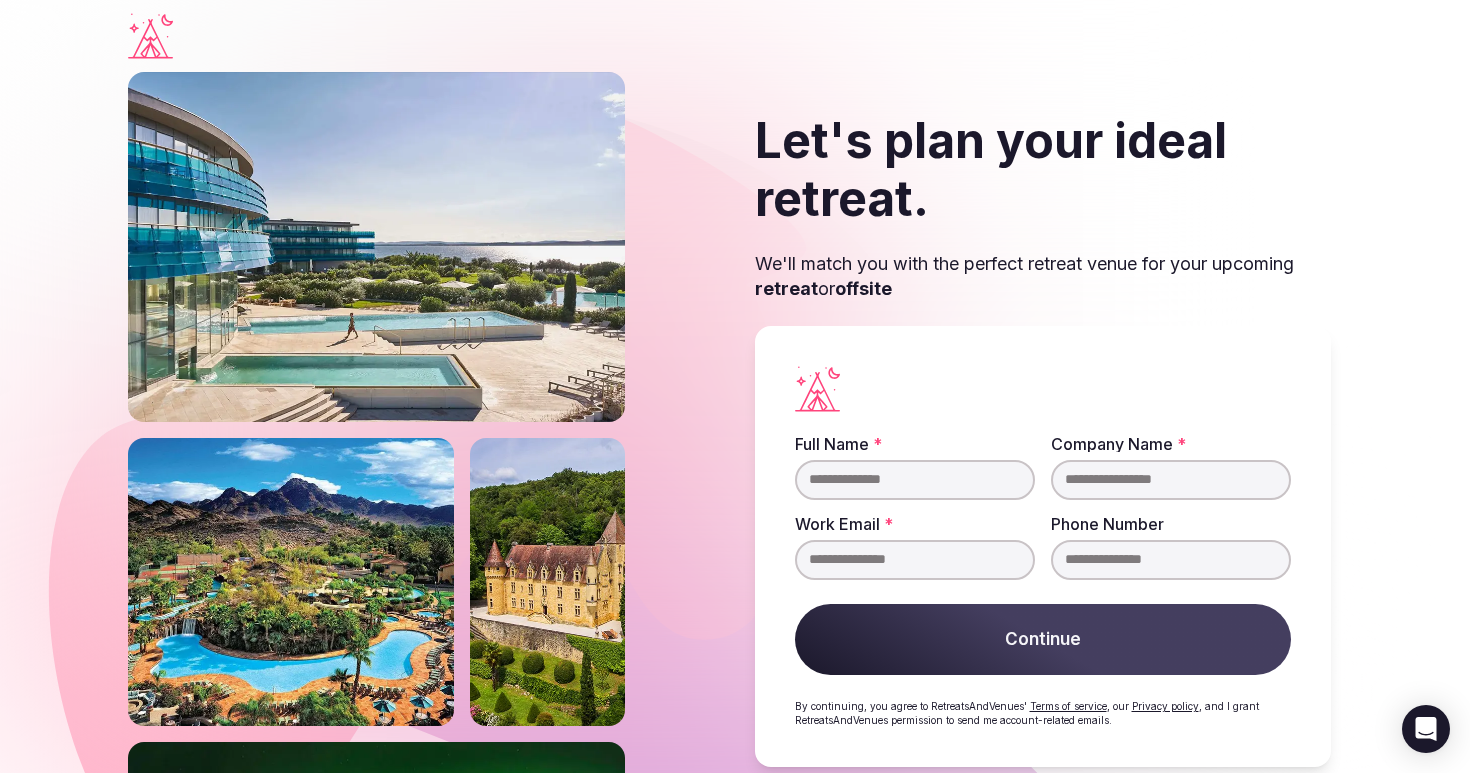 click on "Full Name *" at bounding box center (915, 480) 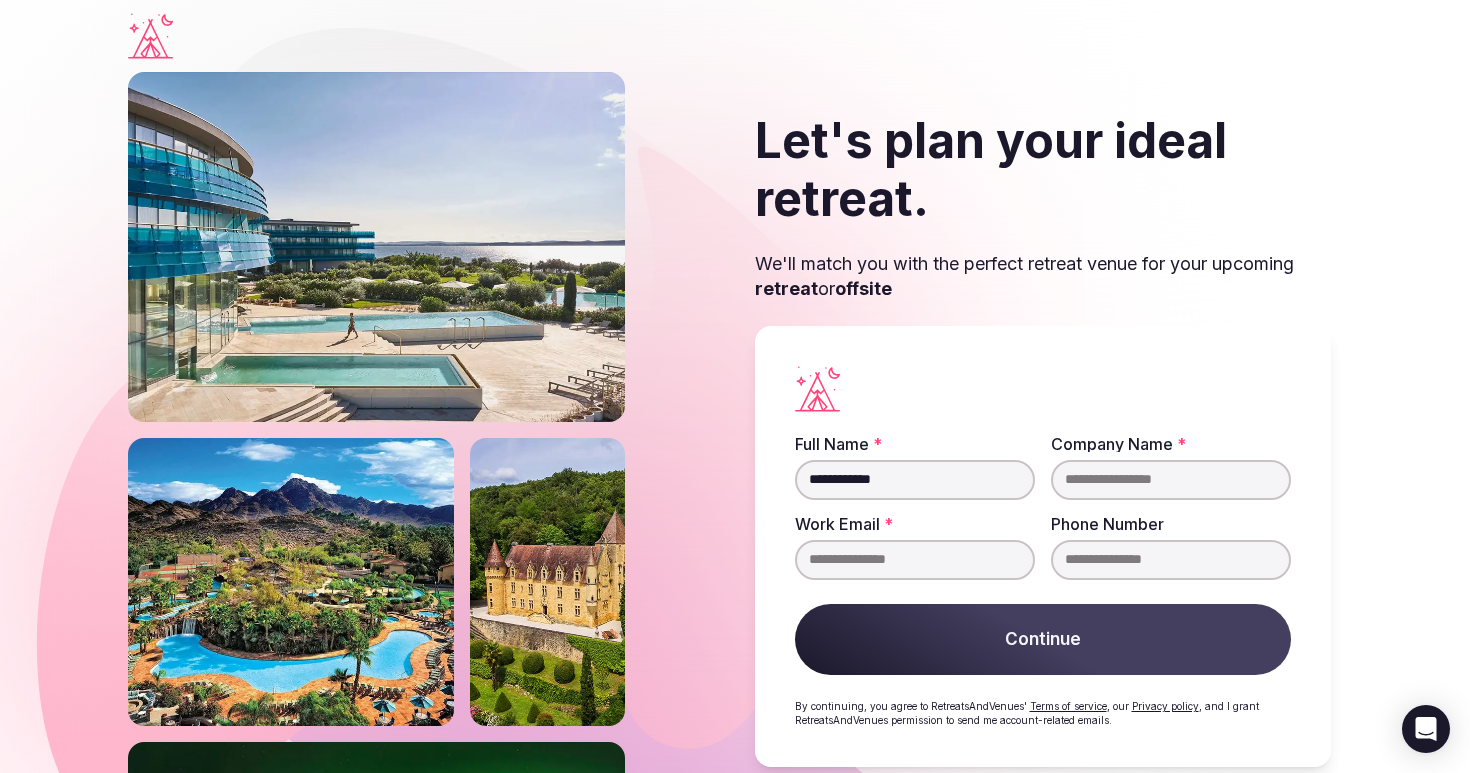 type on "**********" 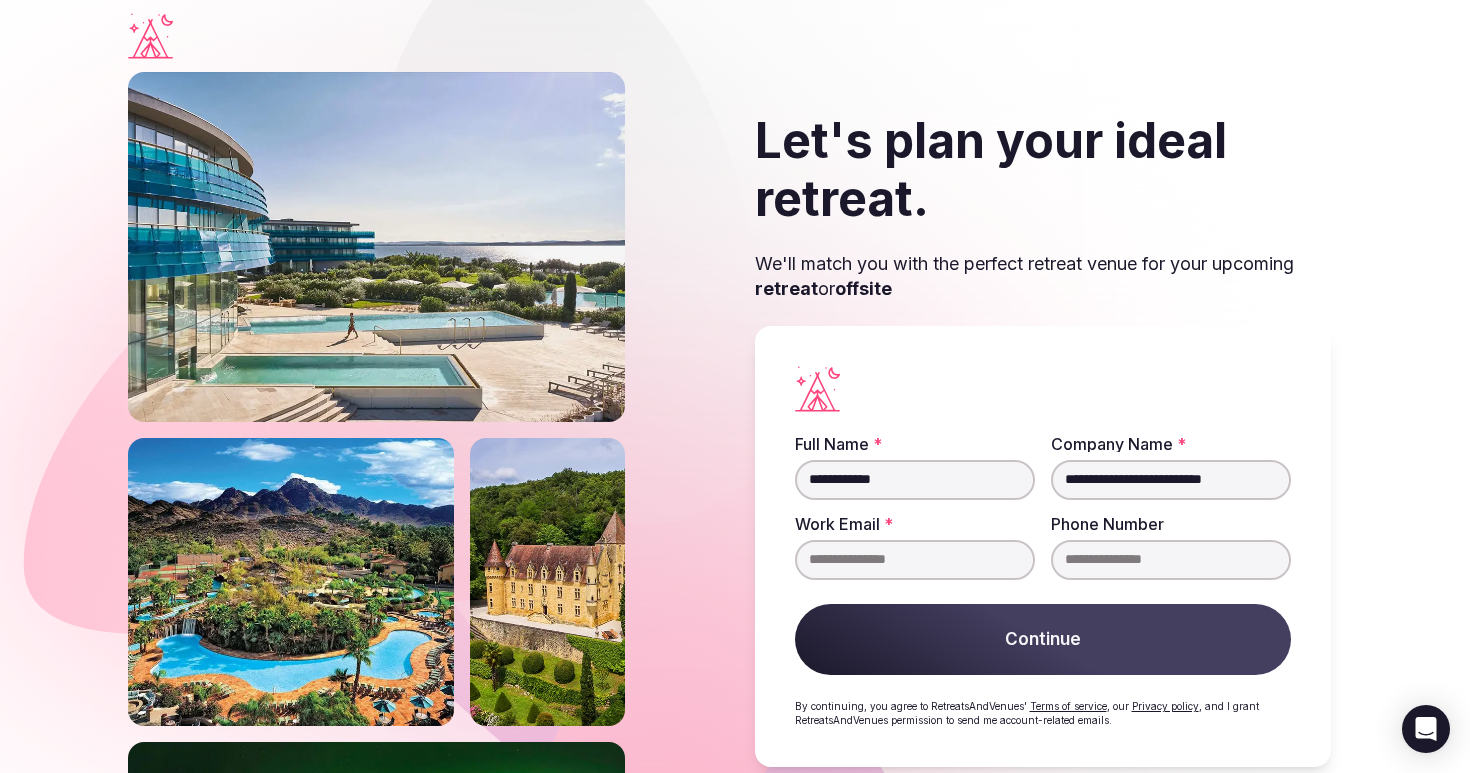 type on "**********" 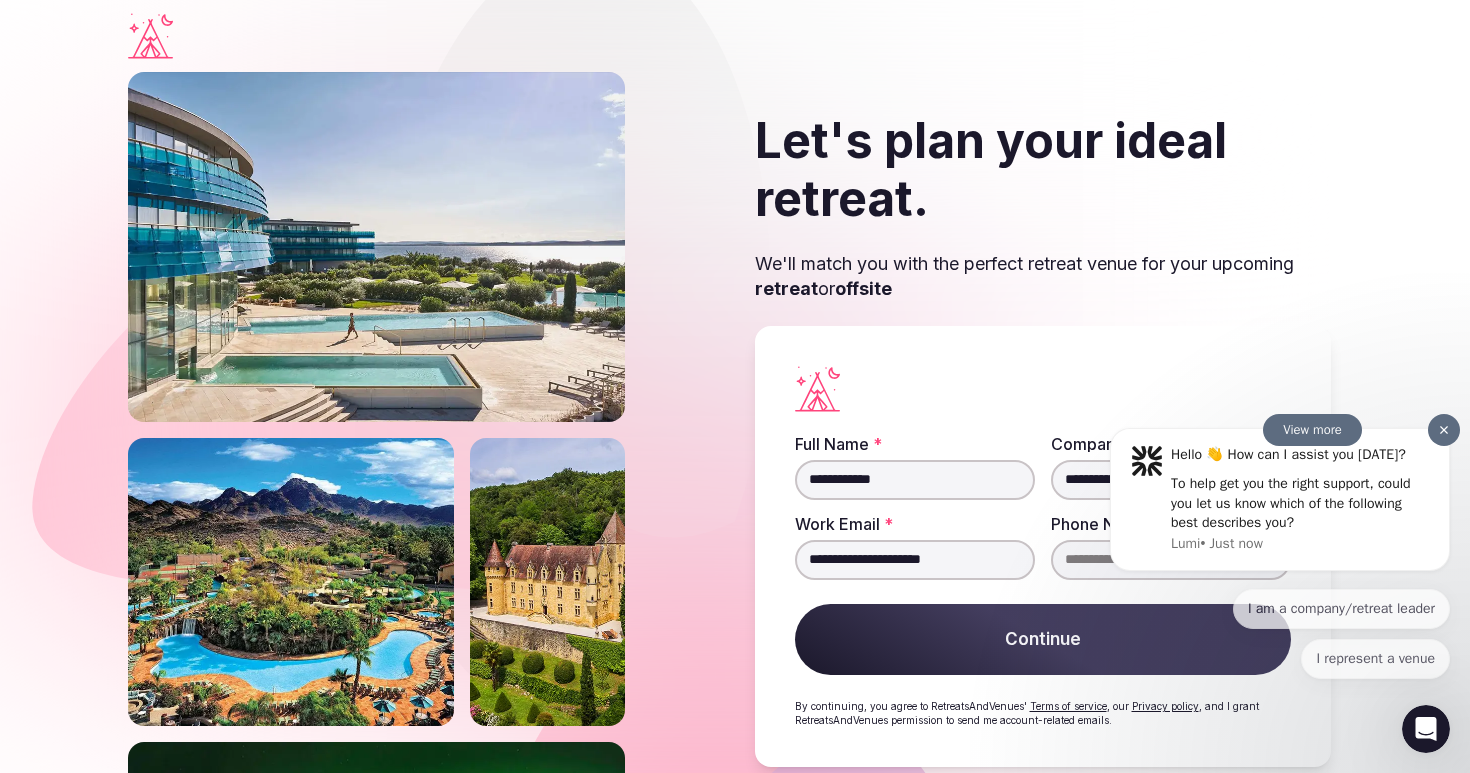 scroll, scrollTop: 0, scrollLeft: 0, axis: both 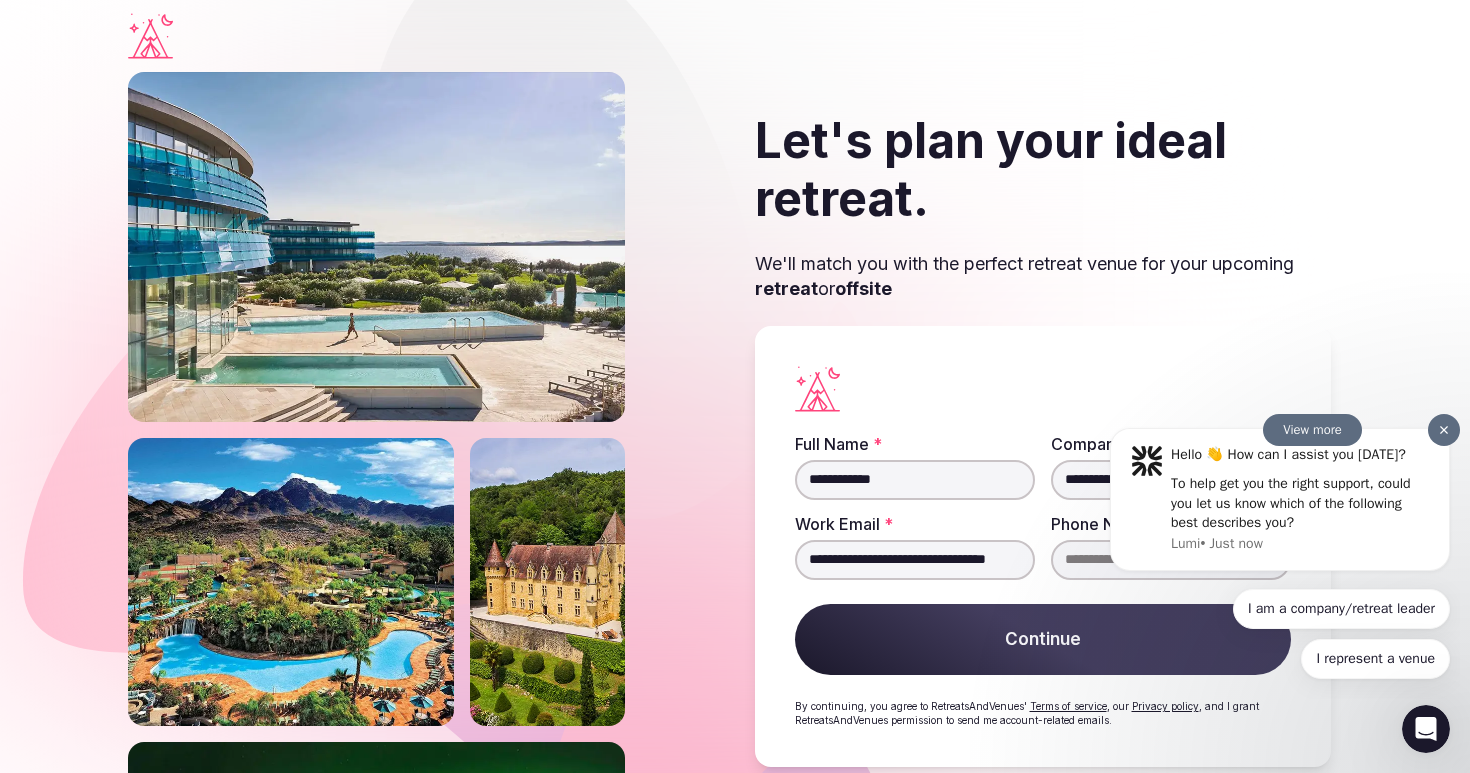 type on "**********" 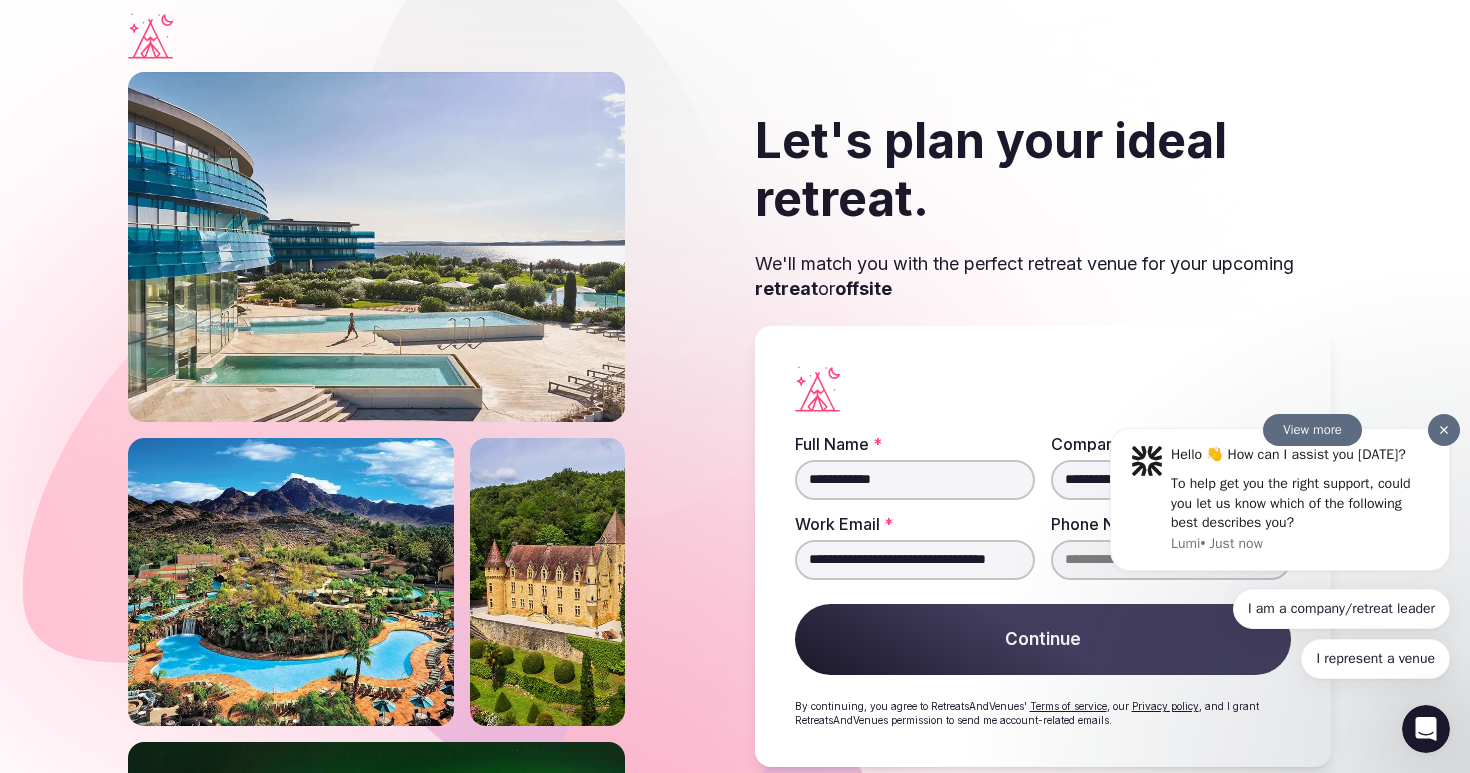 scroll, scrollTop: 0, scrollLeft: 0, axis: both 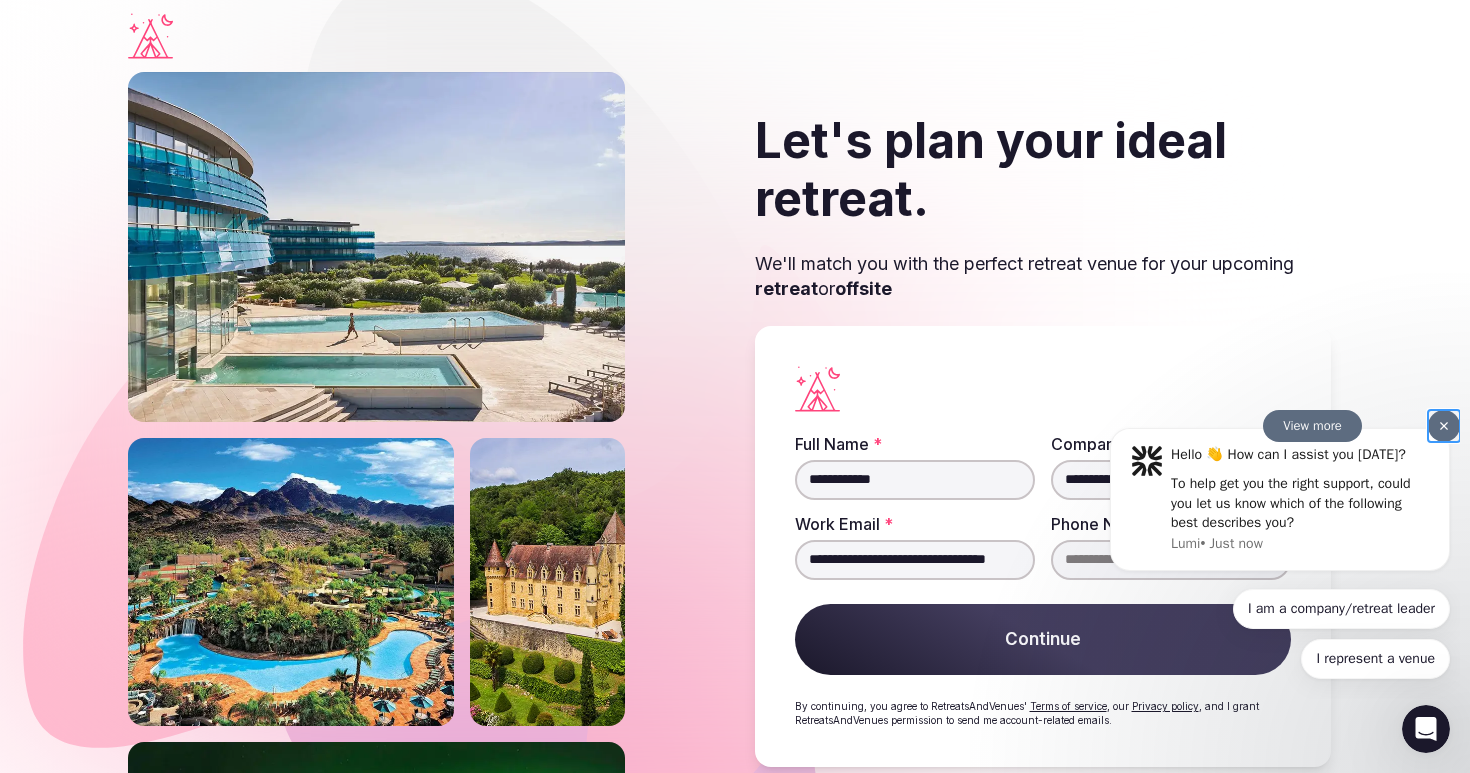 click at bounding box center [1444, 425] 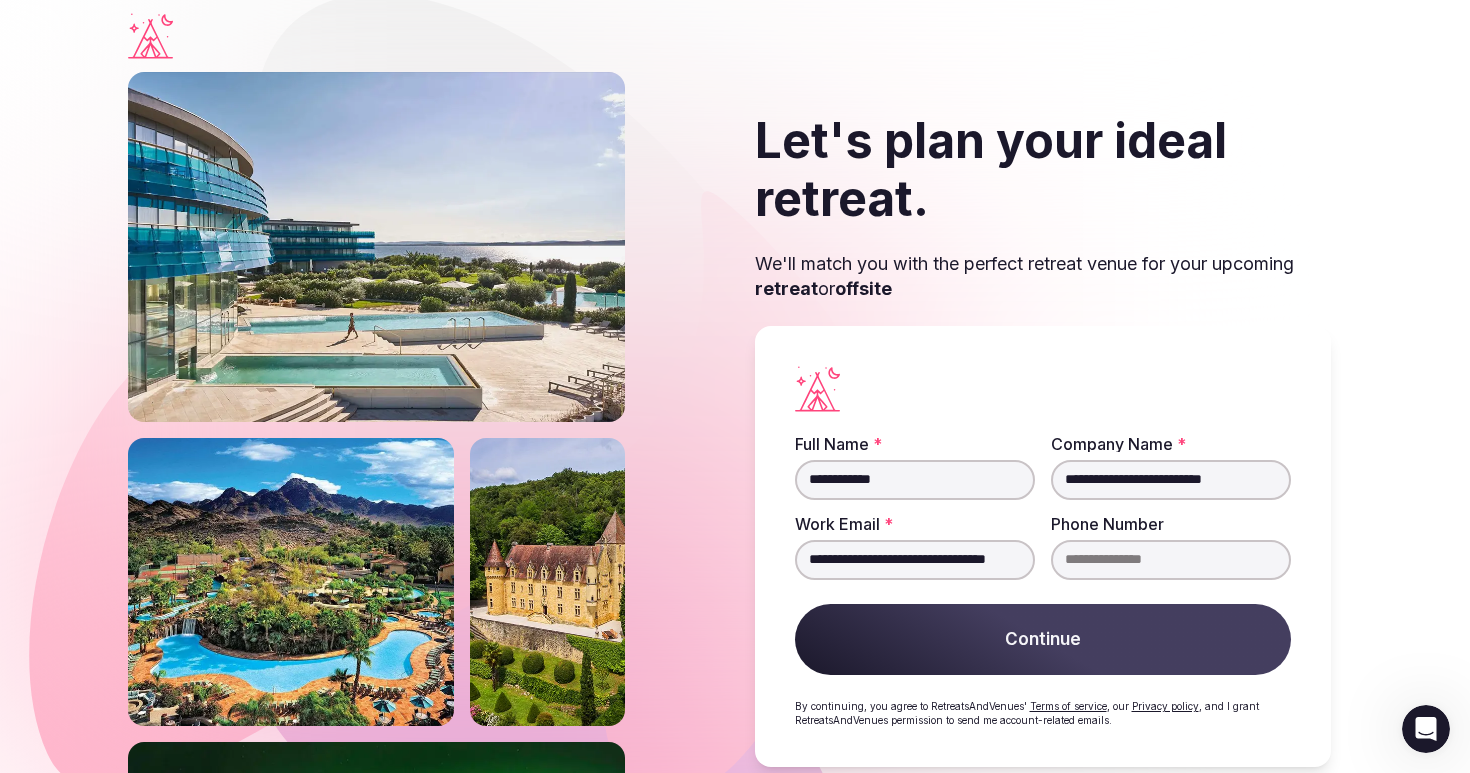 click on "Phone Number" at bounding box center (1171, 560) 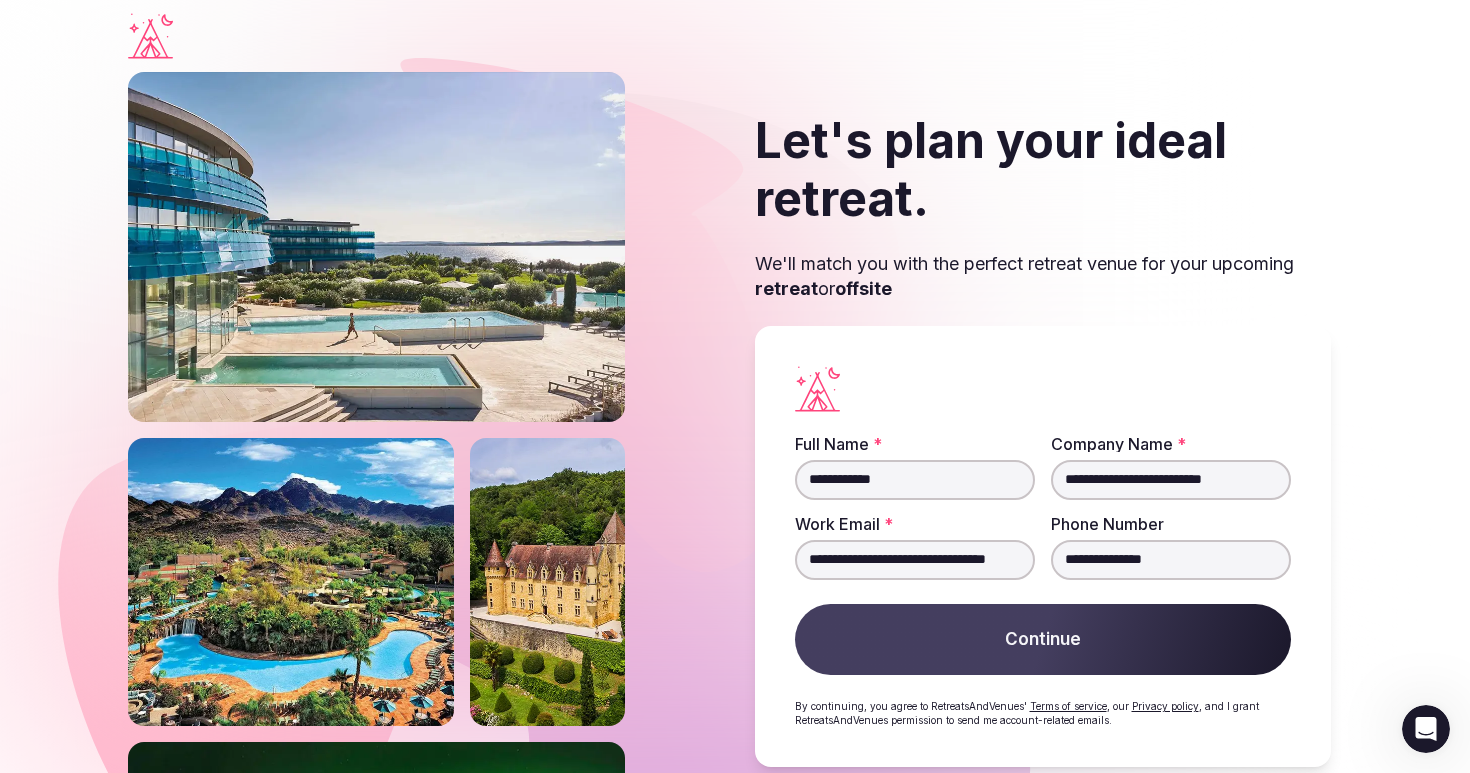 type on "**********" 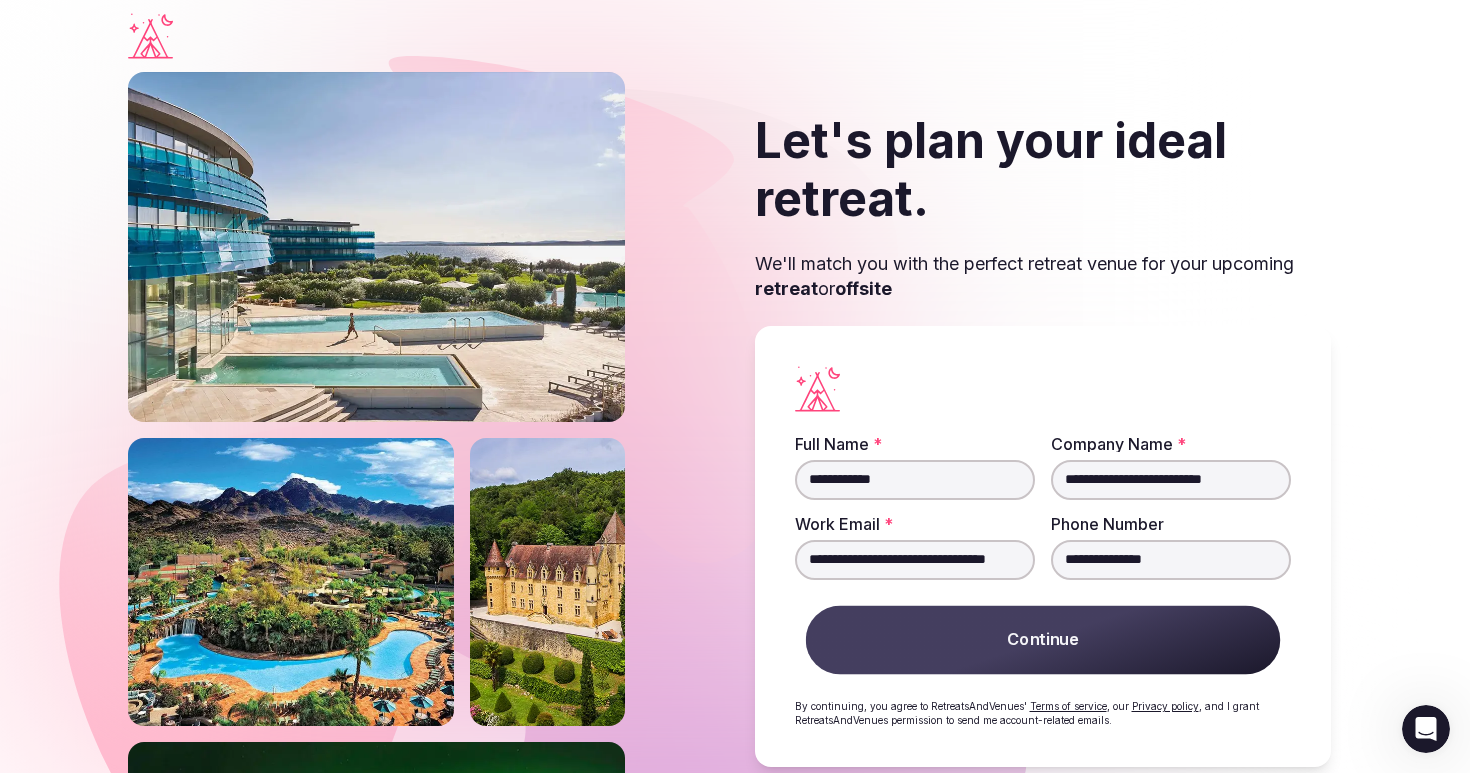 click on "Continue" at bounding box center [1042, 639] 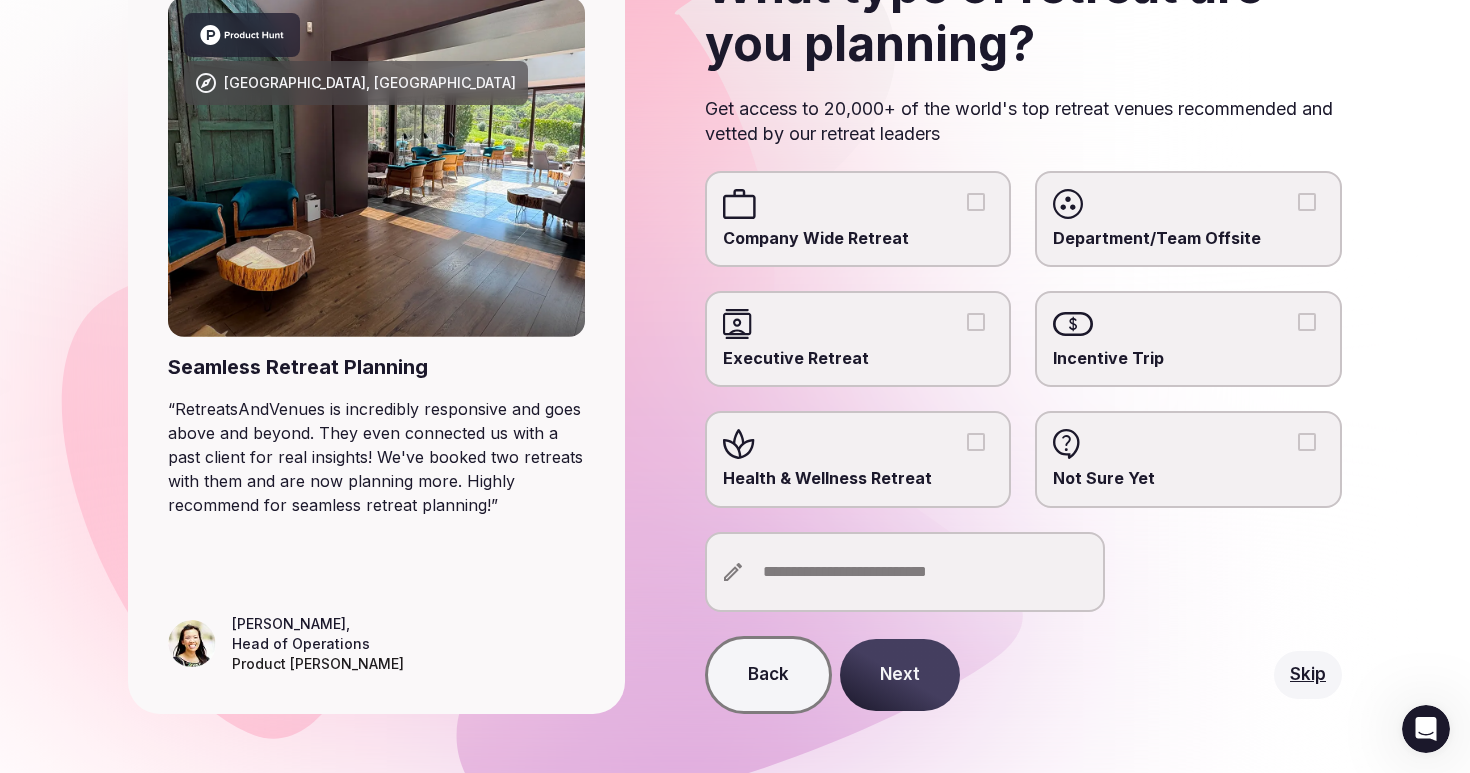 scroll, scrollTop: 200, scrollLeft: 0, axis: vertical 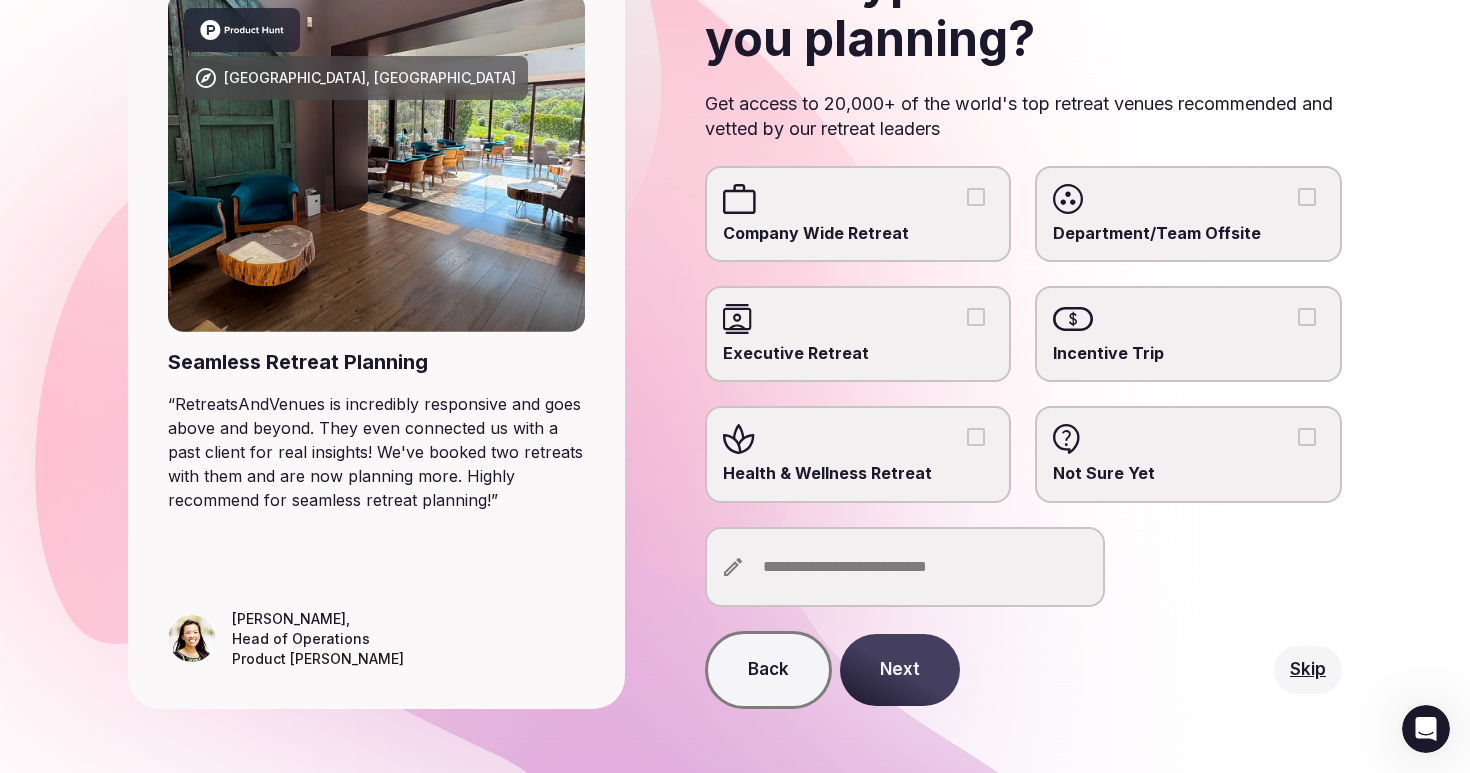click at bounding box center (858, 319) 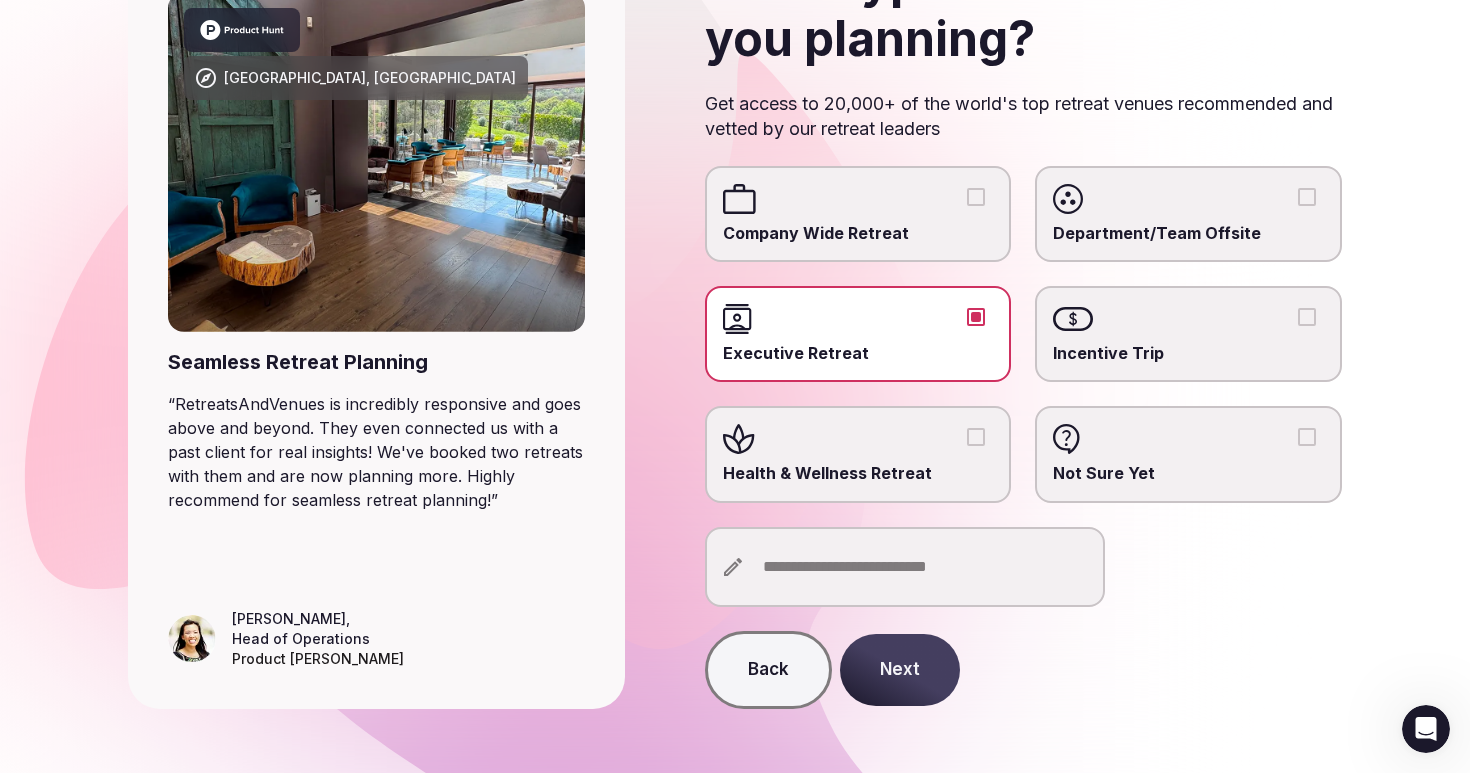 click at bounding box center (905, 567) 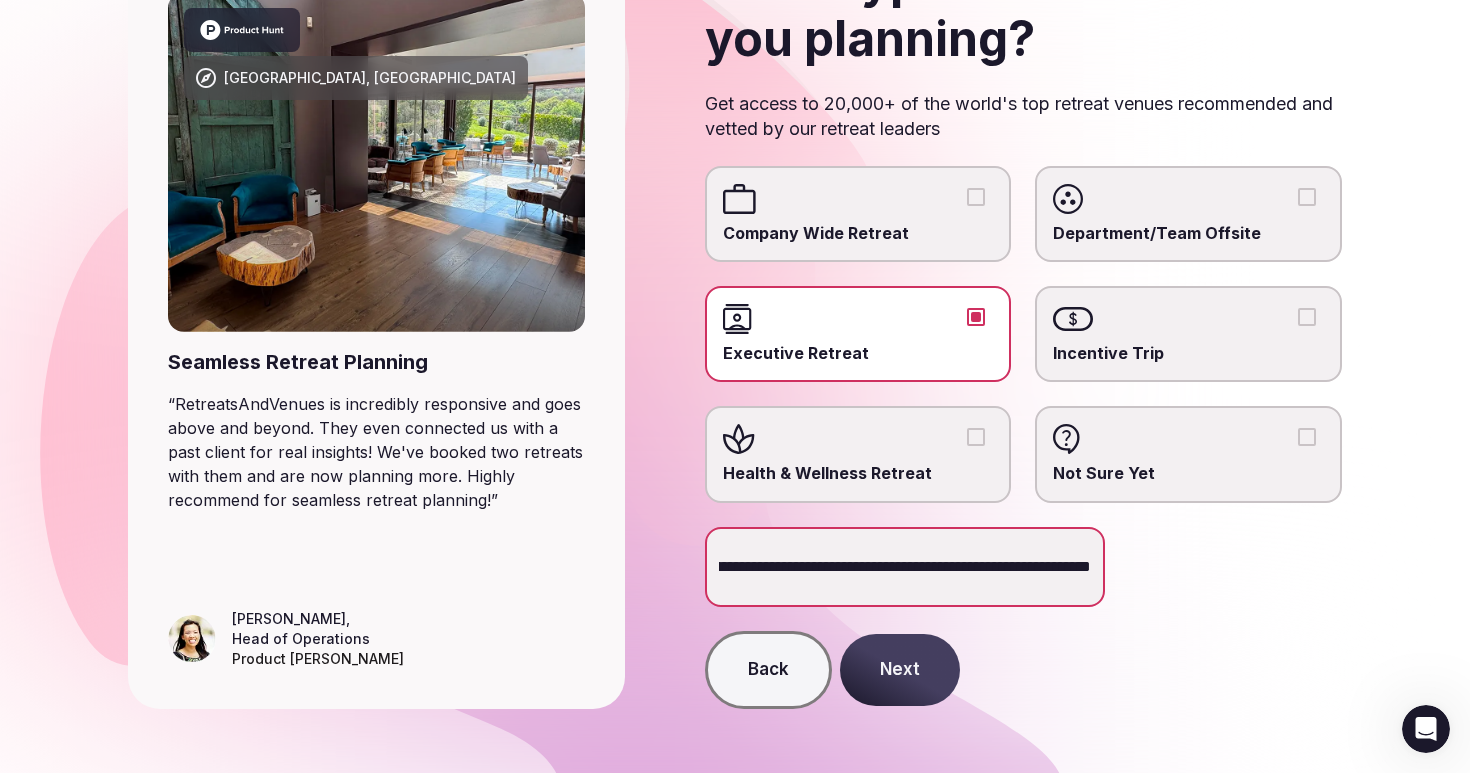 scroll, scrollTop: 0, scrollLeft: 816, axis: horizontal 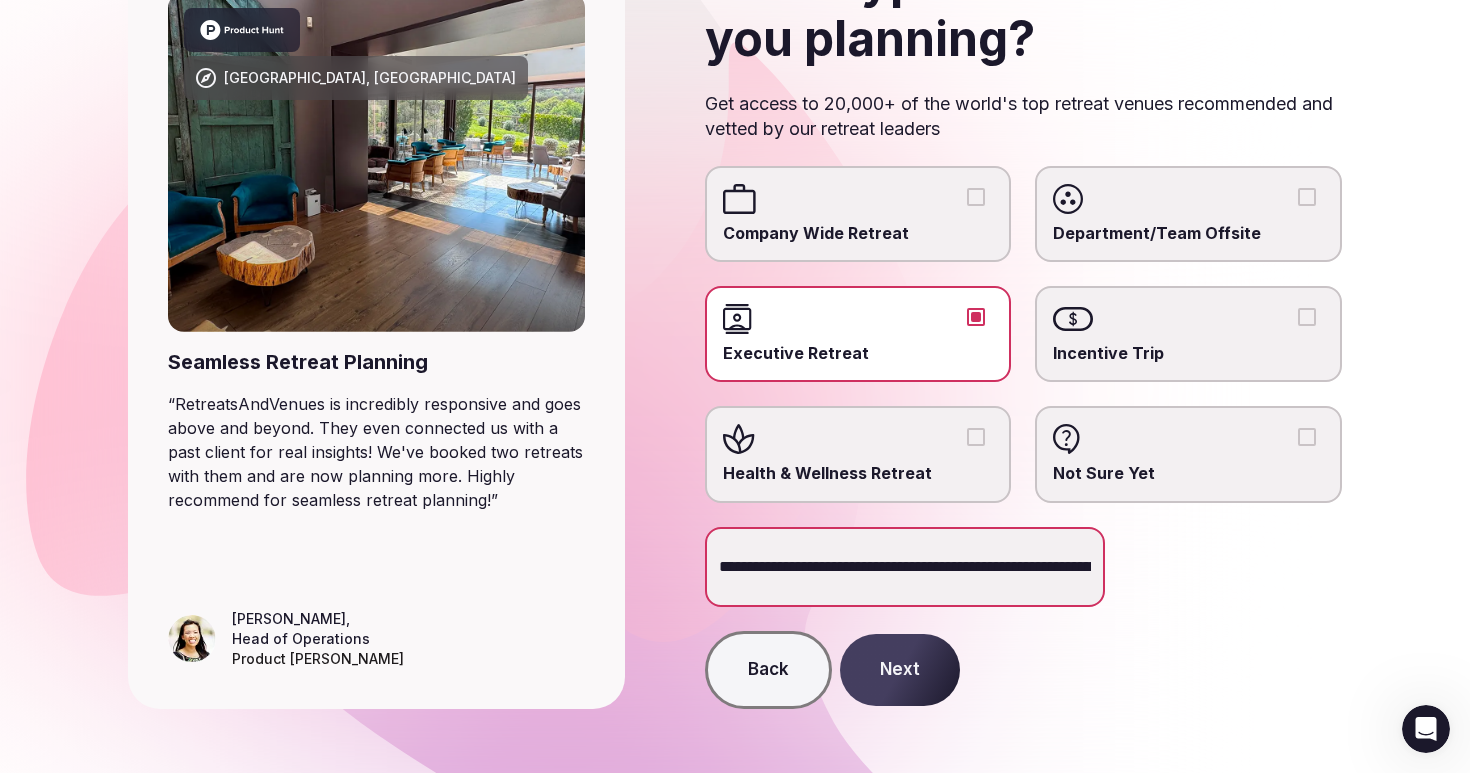click on "Next" at bounding box center (900, 670) 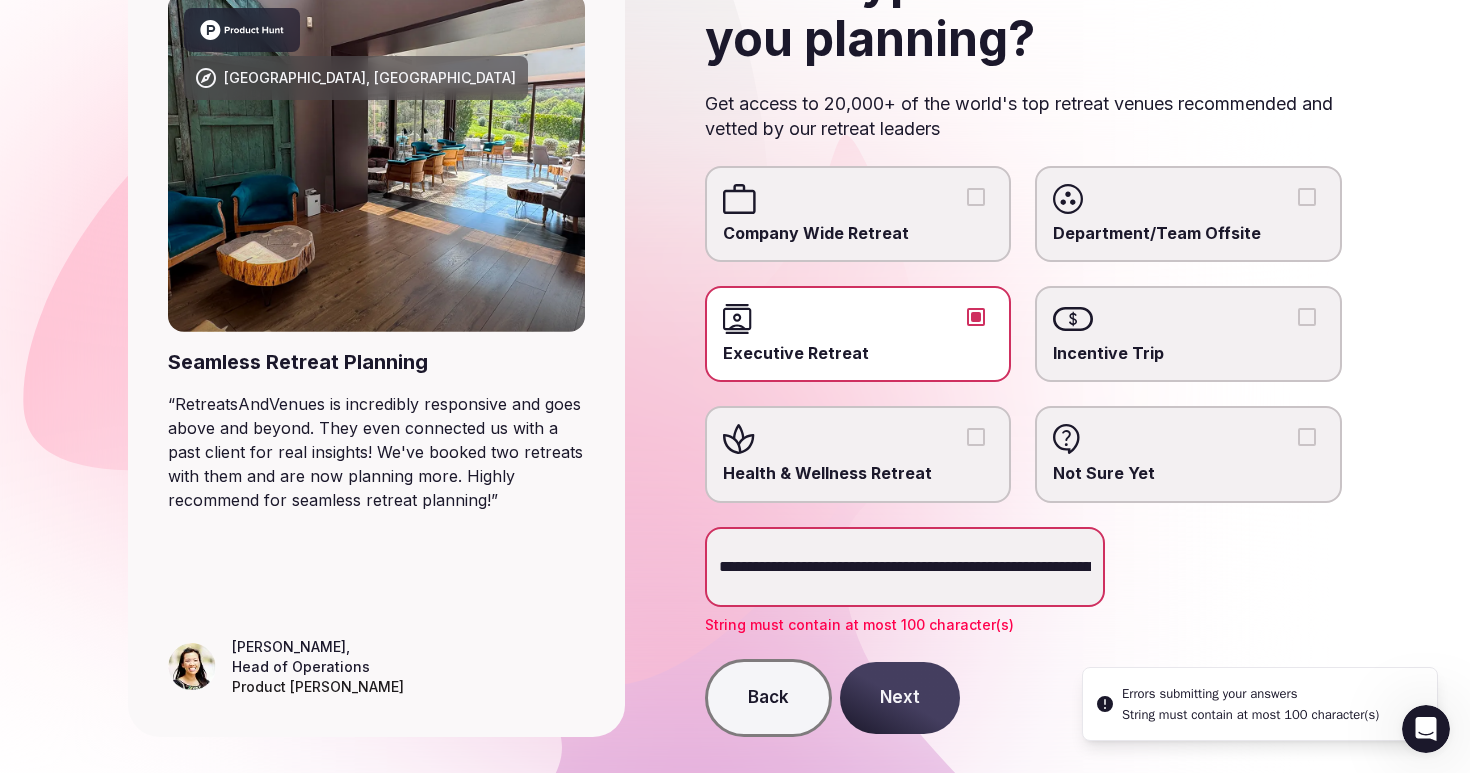 click on "**********" at bounding box center (905, 567) 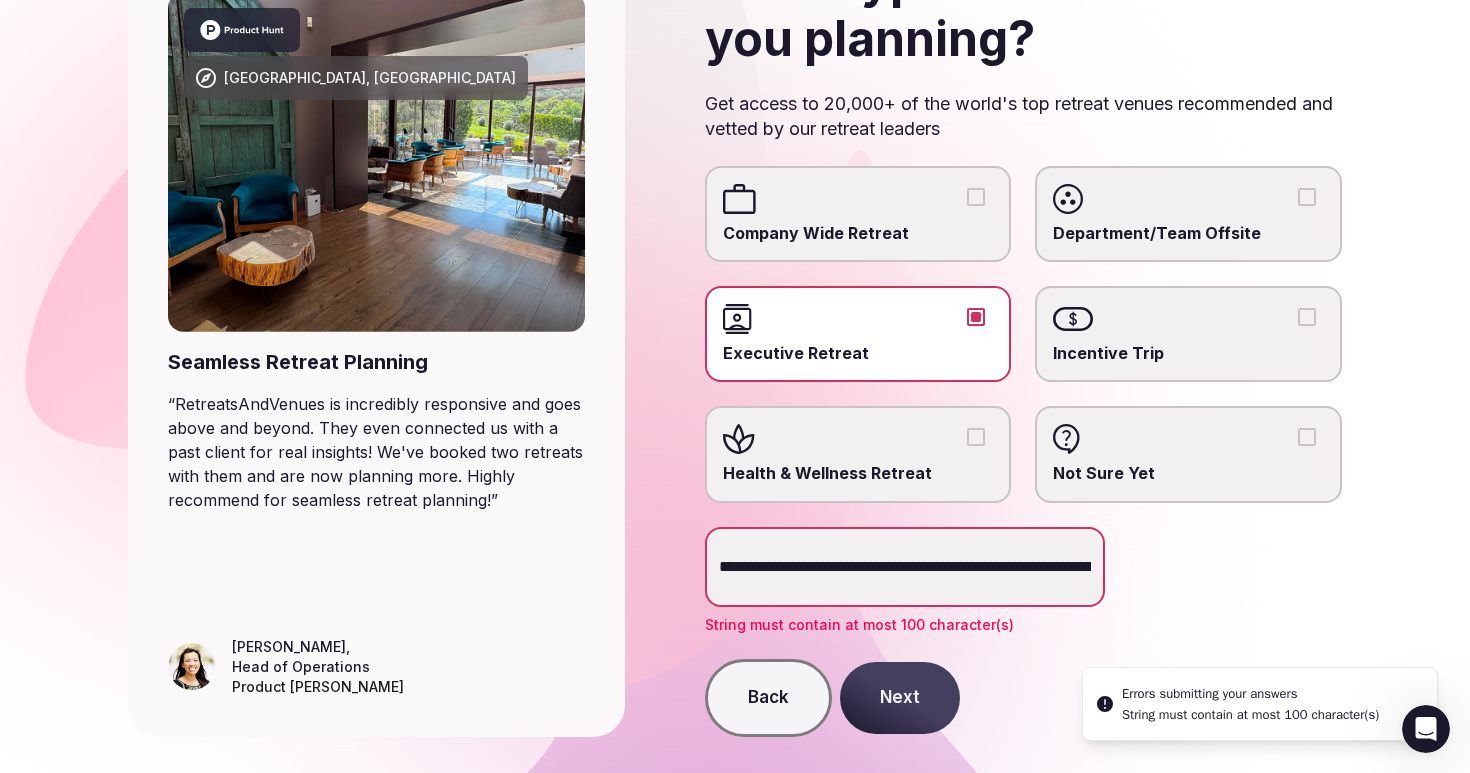 click on "**********" at bounding box center (905, 567) 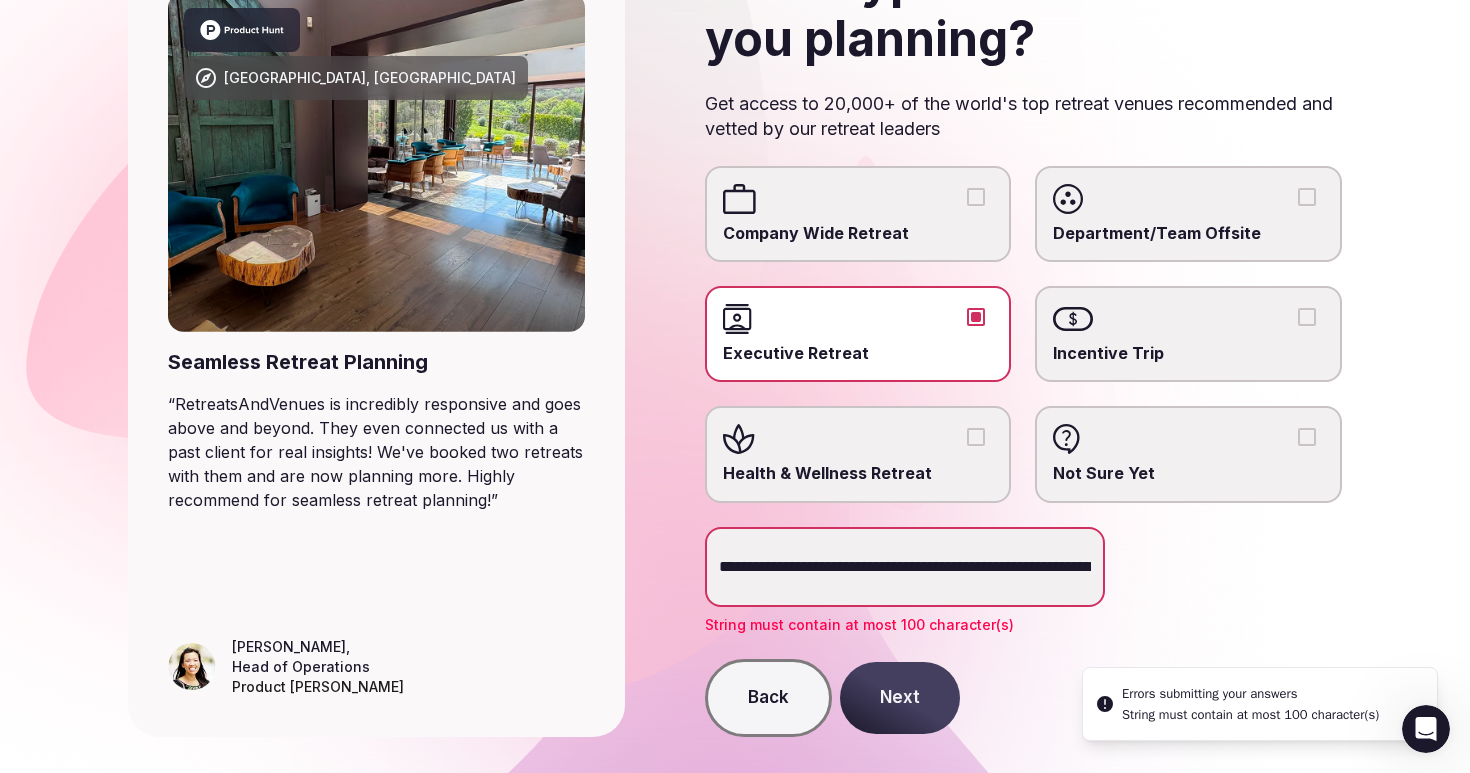 click on "**********" at bounding box center (905, 567) 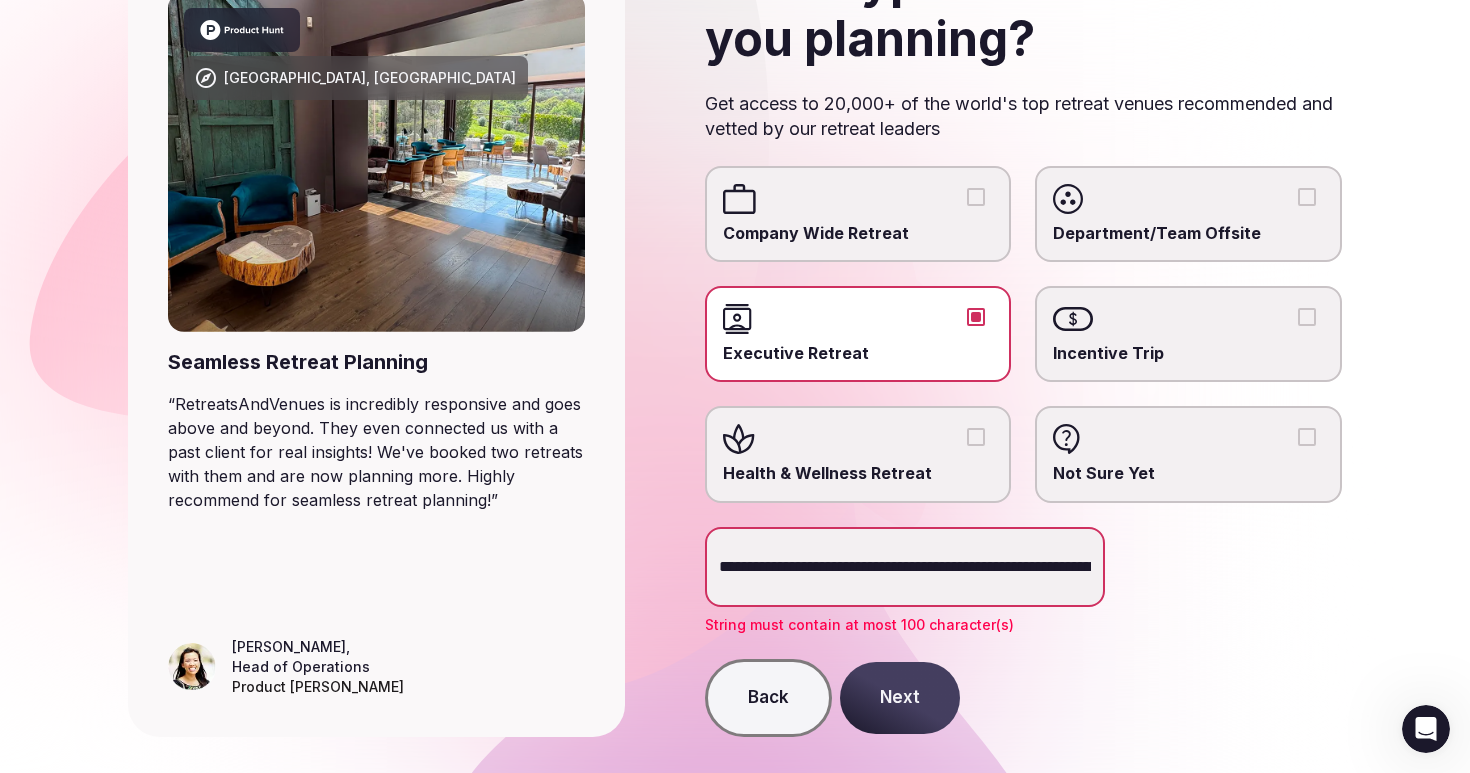 click on "**********" at bounding box center [905, 567] 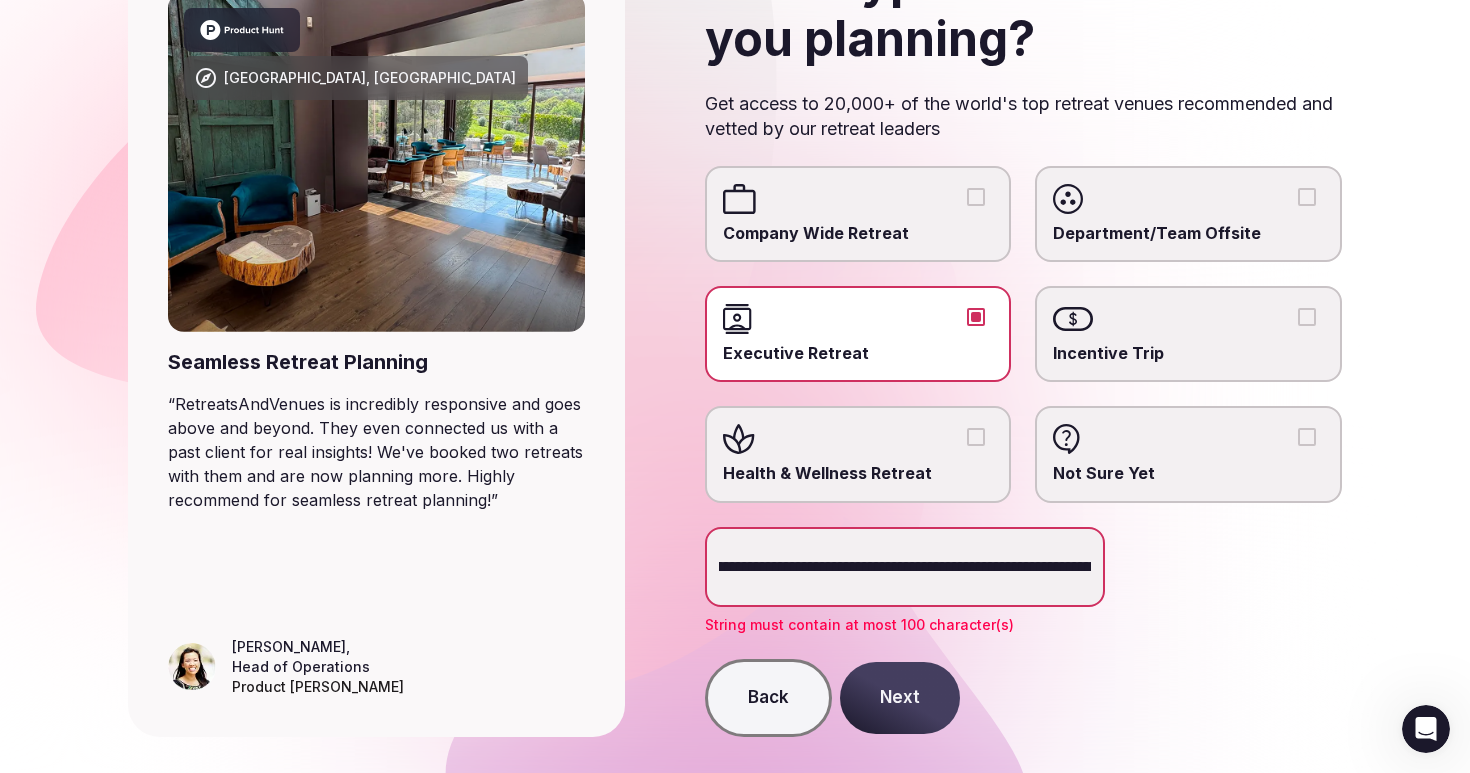 scroll, scrollTop: 0, scrollLeft: 133, axis: horizontal 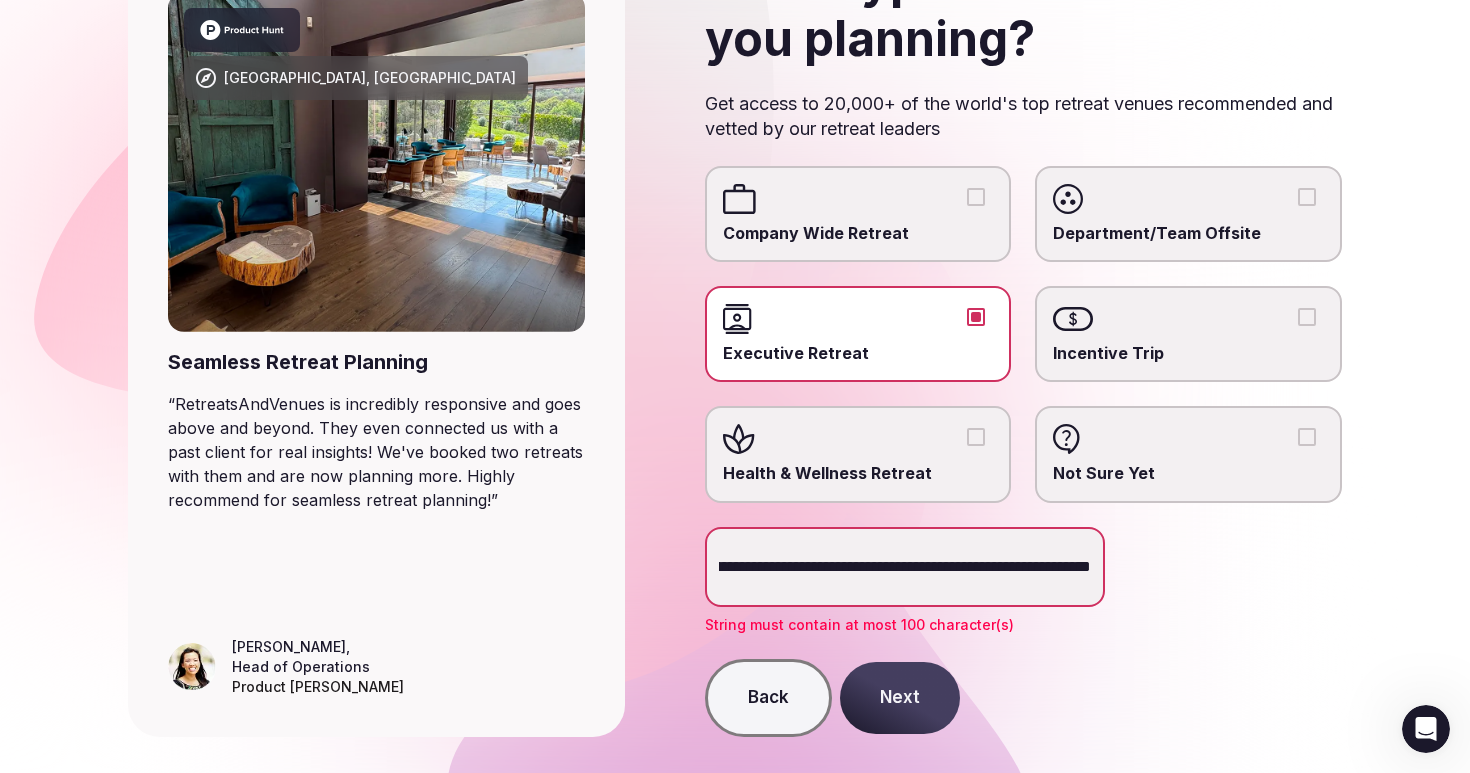 drag, startPoint x: 1033, startPoint y: 568, endPoint x: 1277, endPoint y: 593, distance: 245.27739 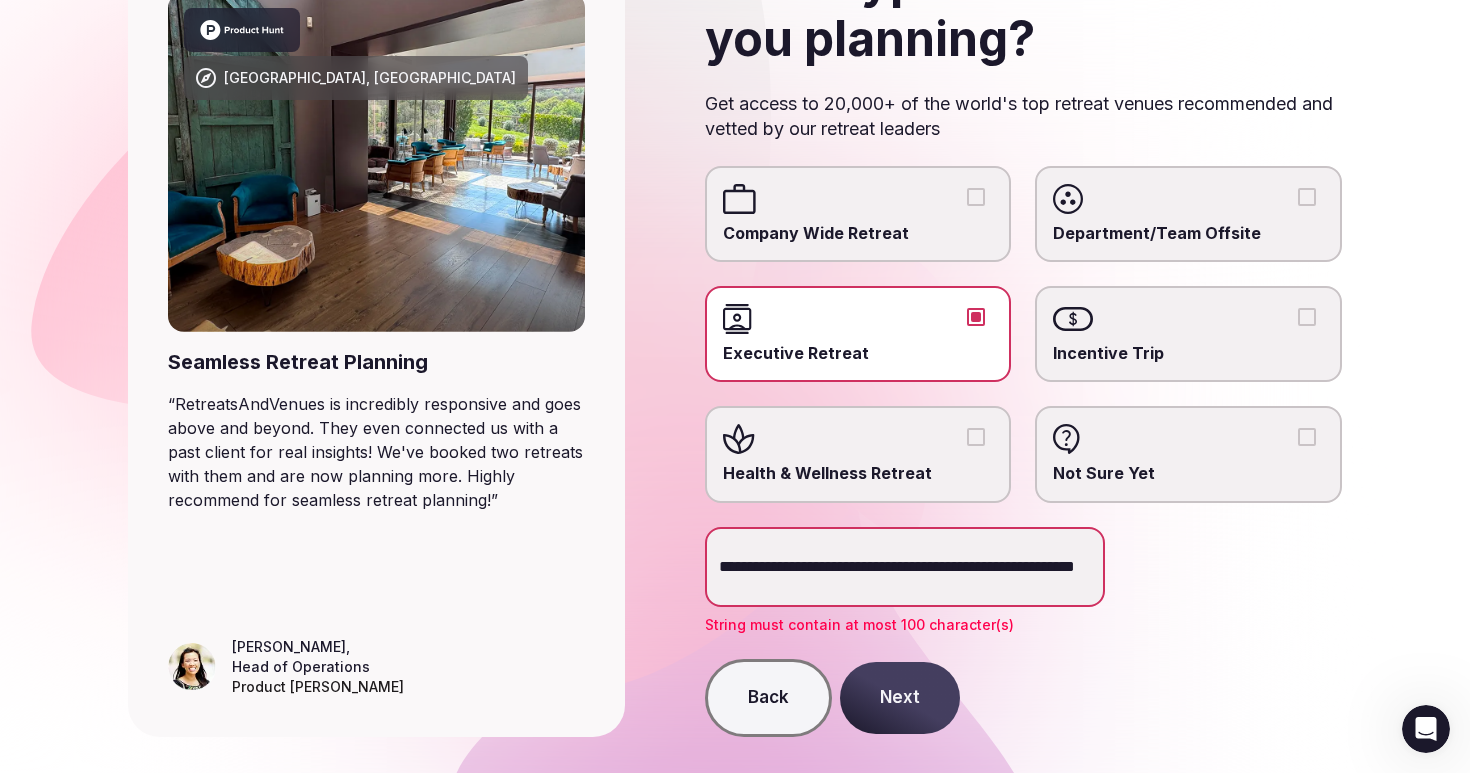 scroll, scrollTop: 0, scrollLeft: 75, axis: horizontal 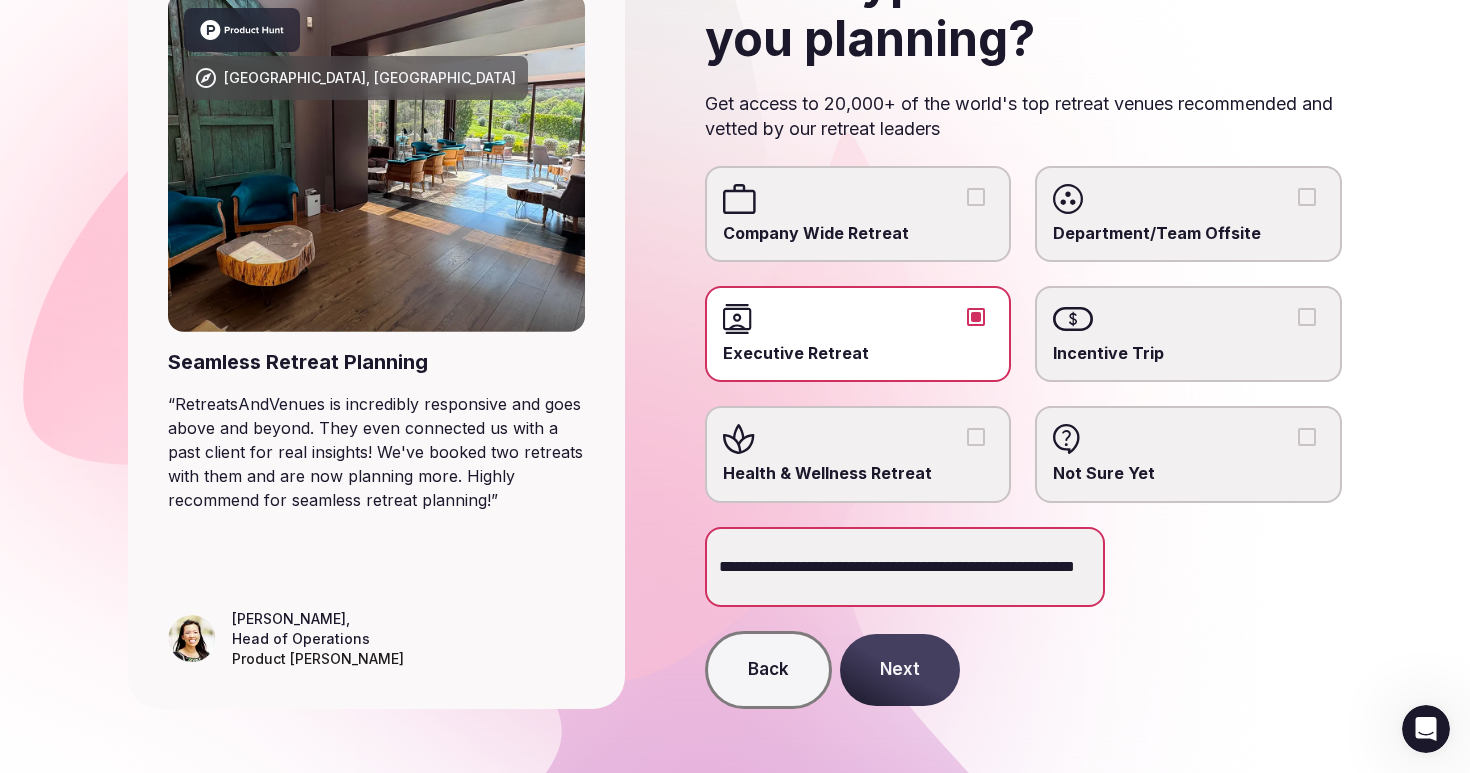 type on "**********" 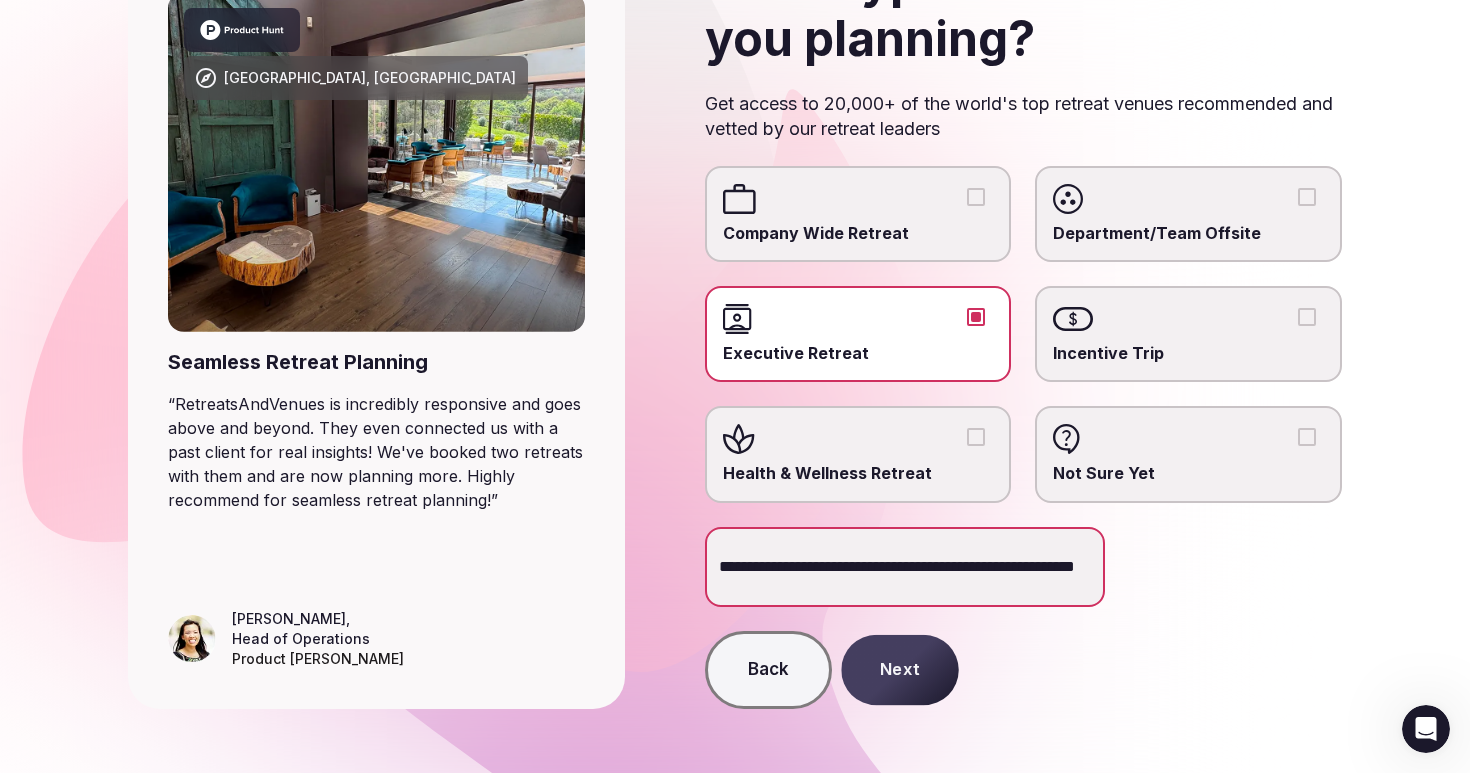 click on "Next" at bounding box center (899, 669) 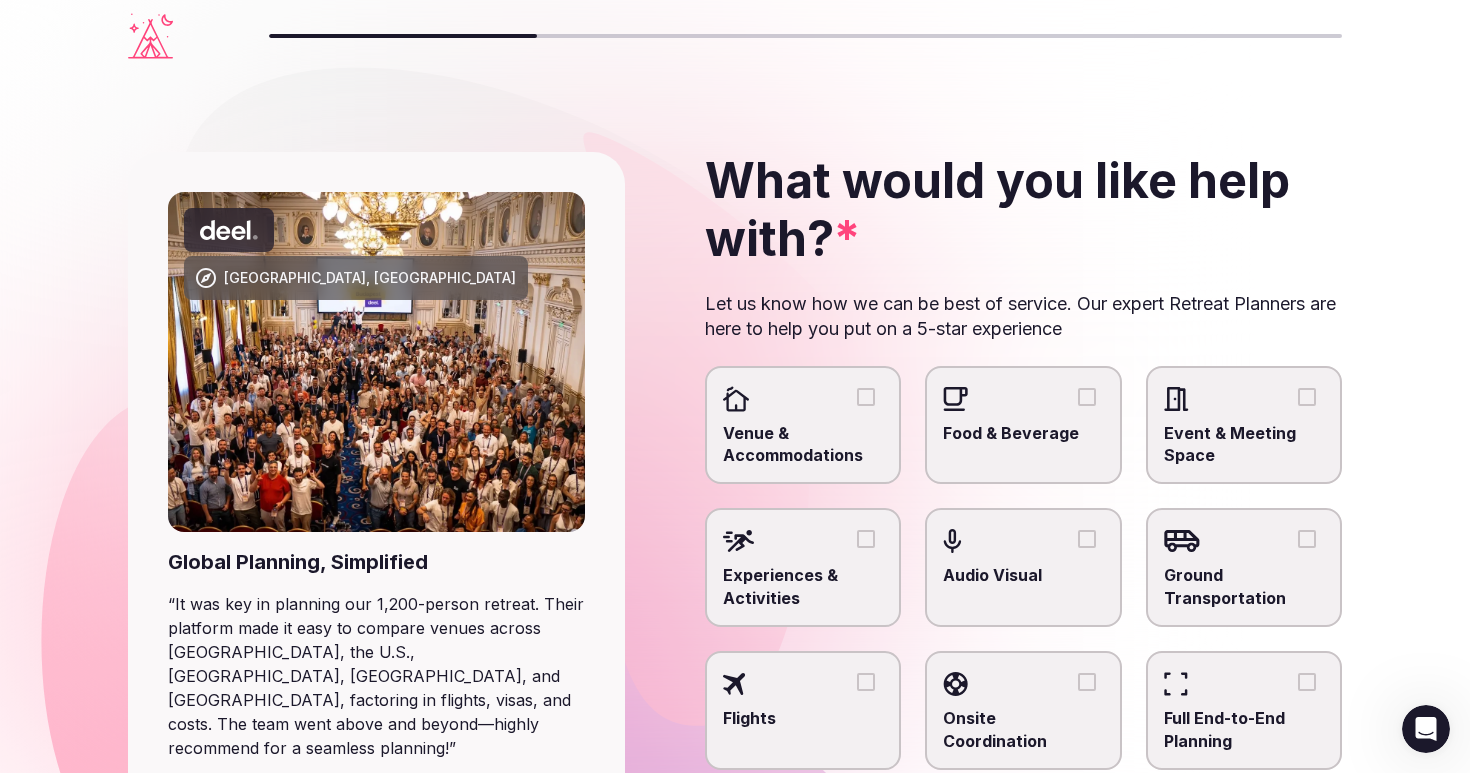 scroll, scrollTop: 179, scrollLeft: 0, axis: vertical 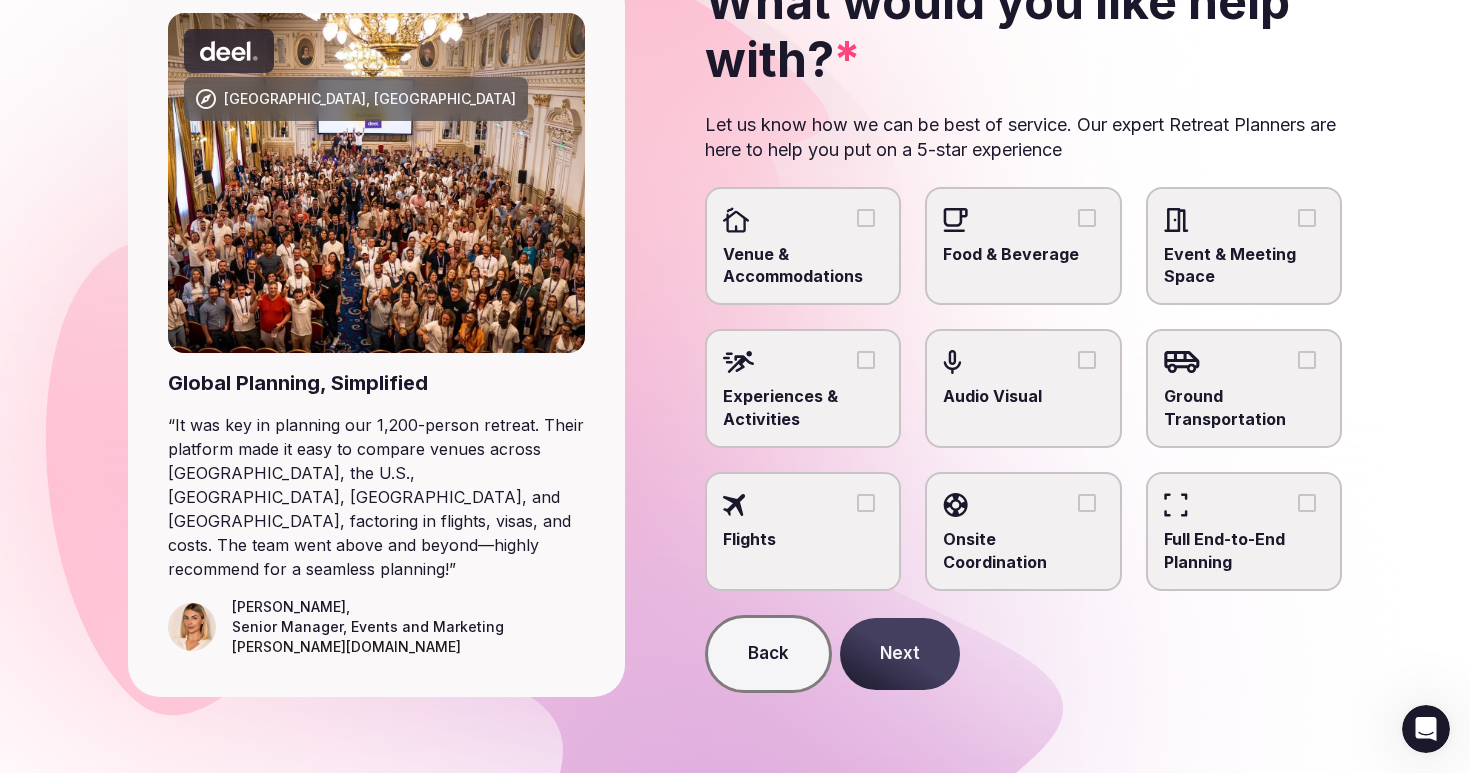 click on "Venue & Accommodations" at bounding box center (803, 265) 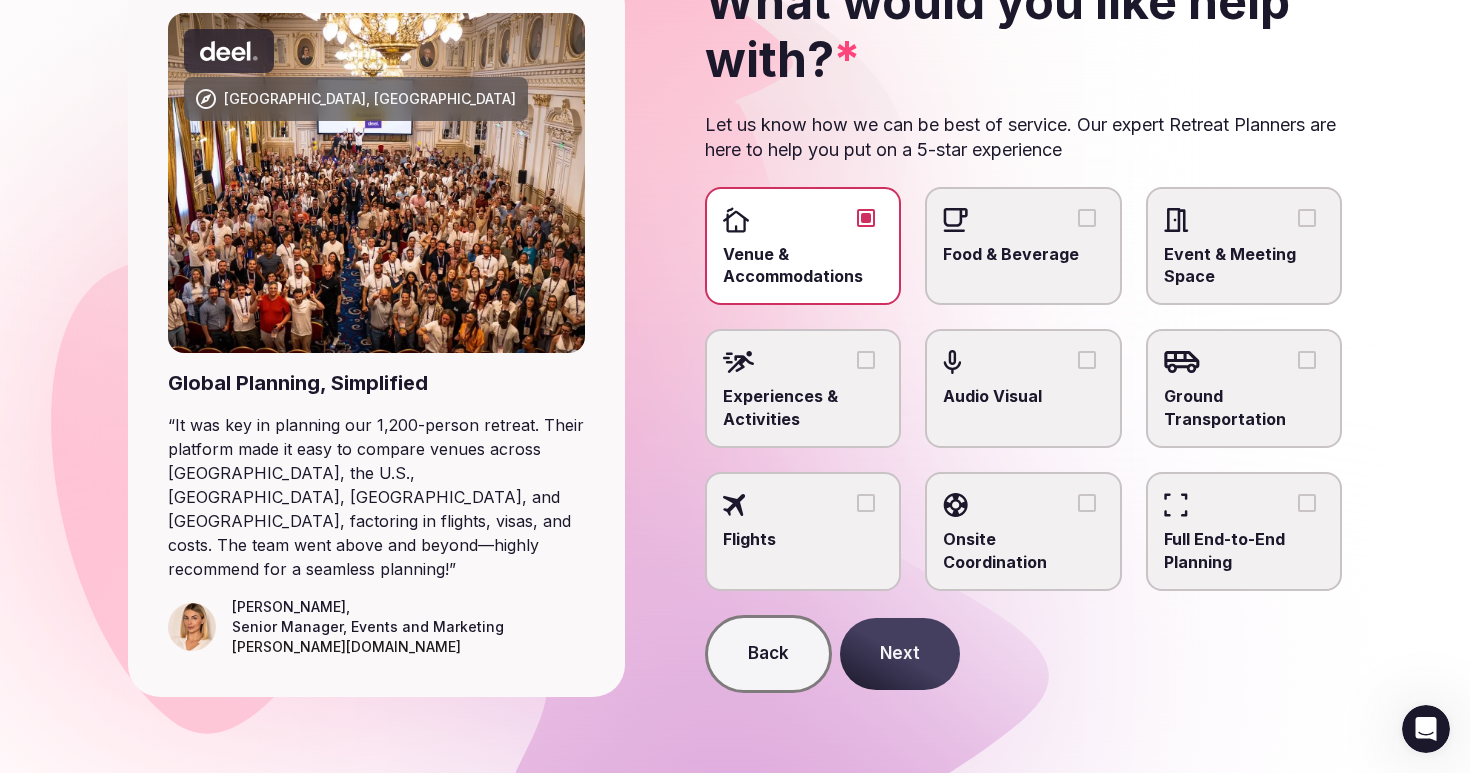 click on "Food & Beverage" at bounding box center [1023, 254] 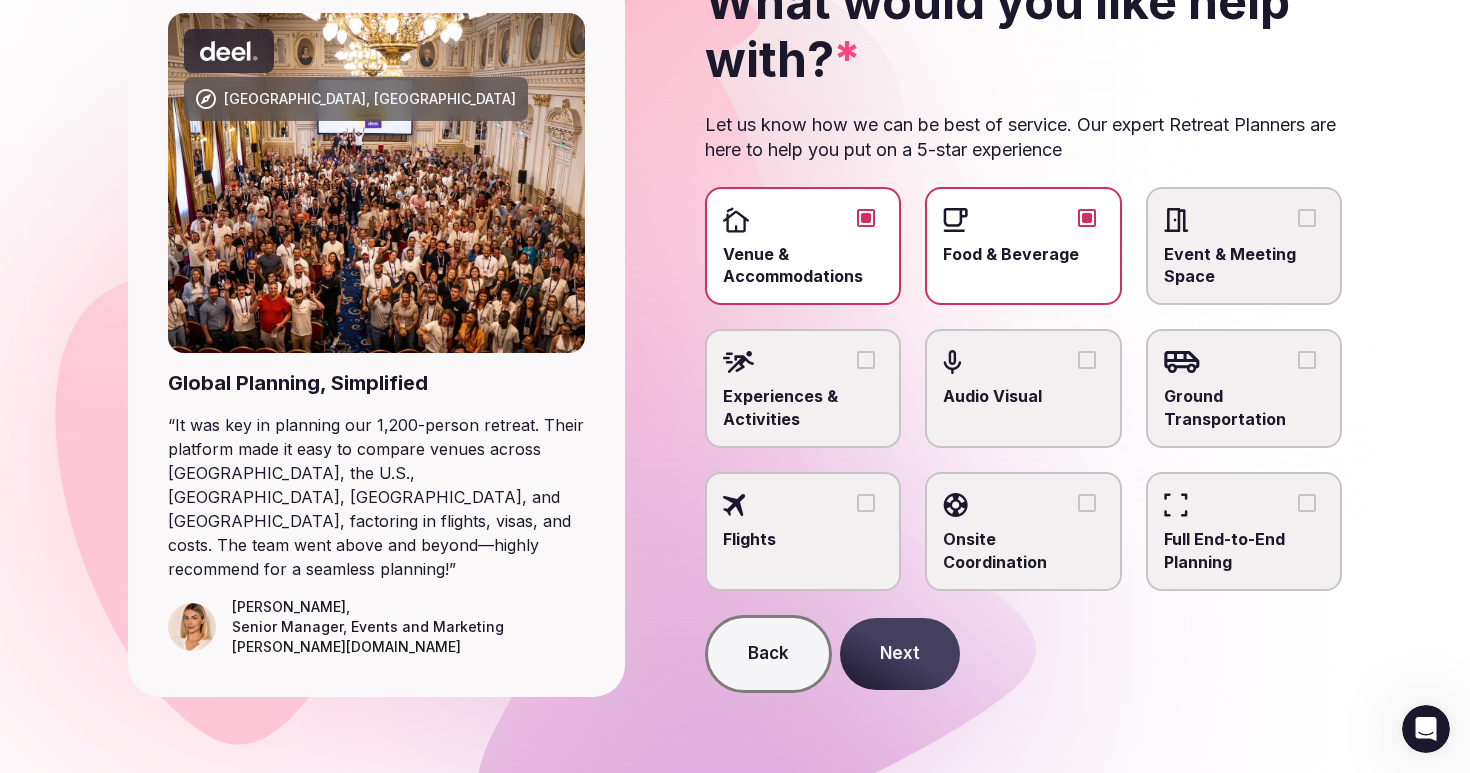 click on "Event & Meeting Space" at bounding box center (1244, 265) 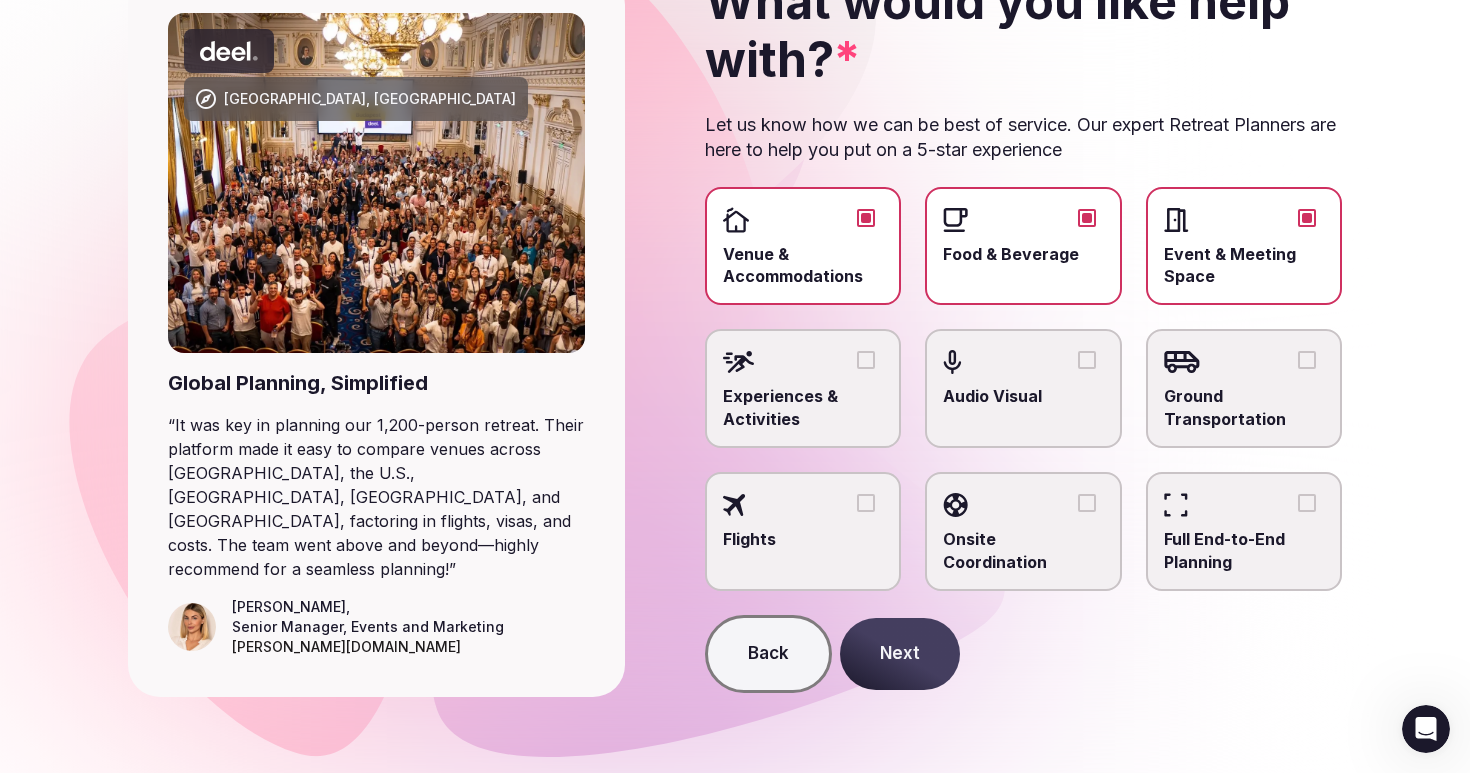 click on "Ground Transportation" at bounding box center (1244, 407) 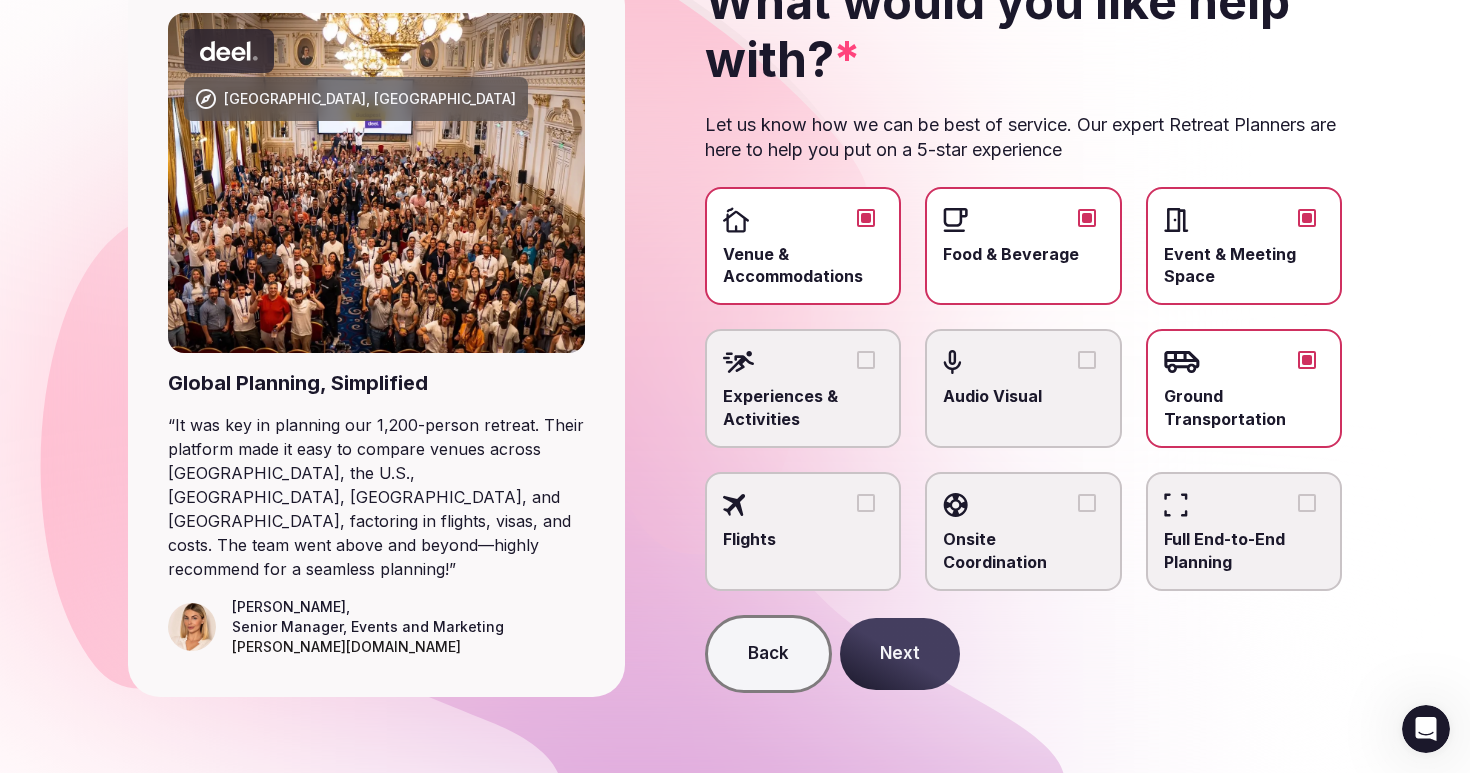 click on "Onsite Coordination" at bounding box center [1023, 550] 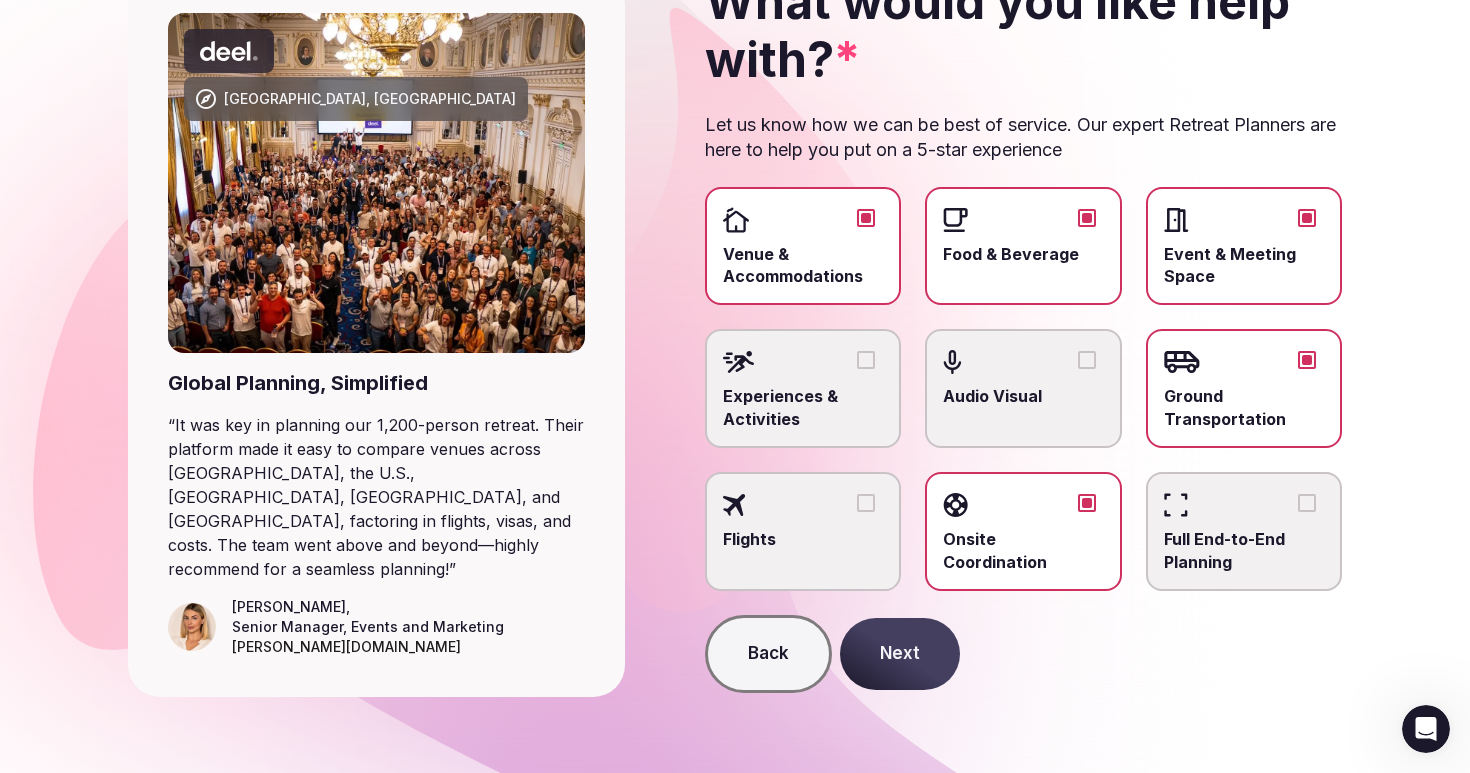 click on "Onsite Coordination" at bounding box center [1023, 531] 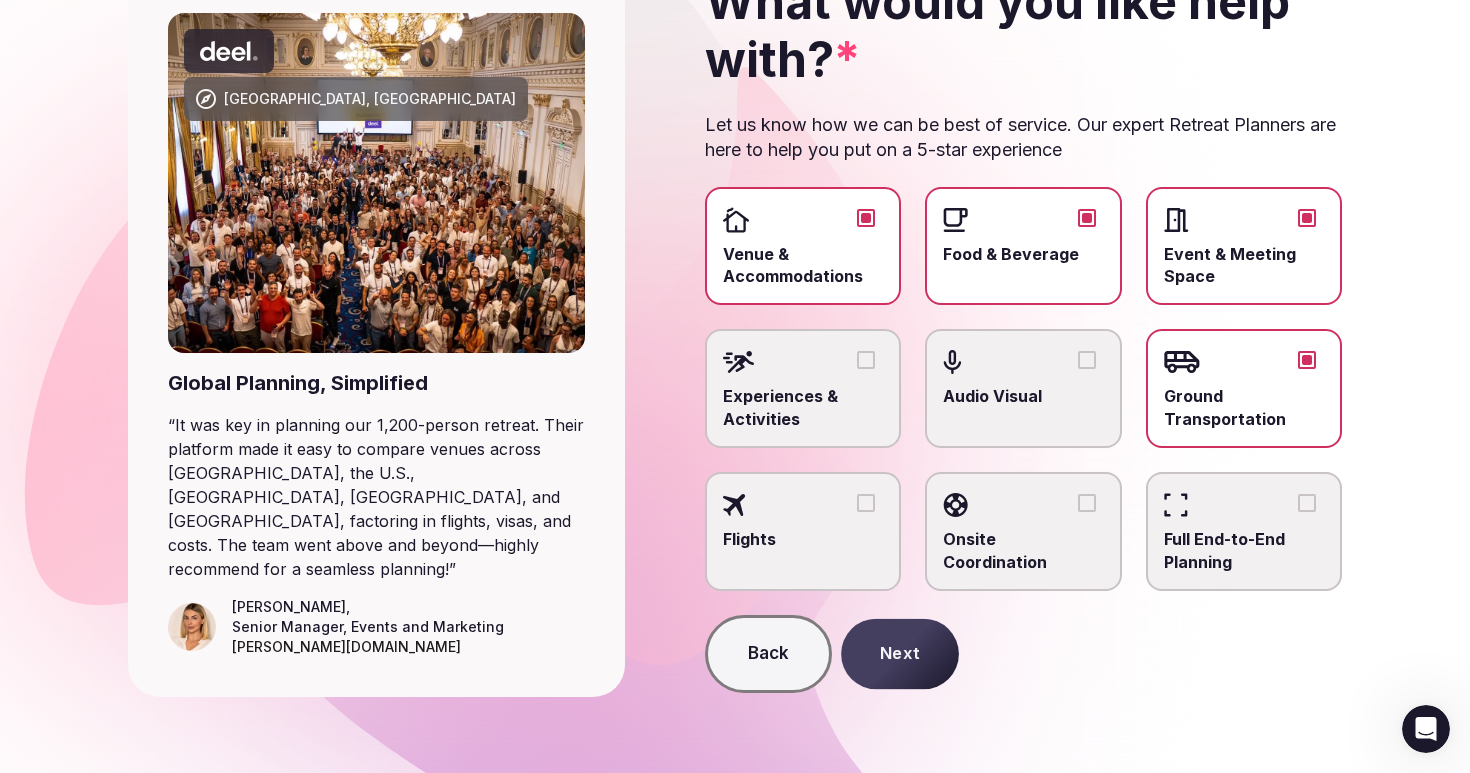 click on "Next" at bounding box center (900, 654) 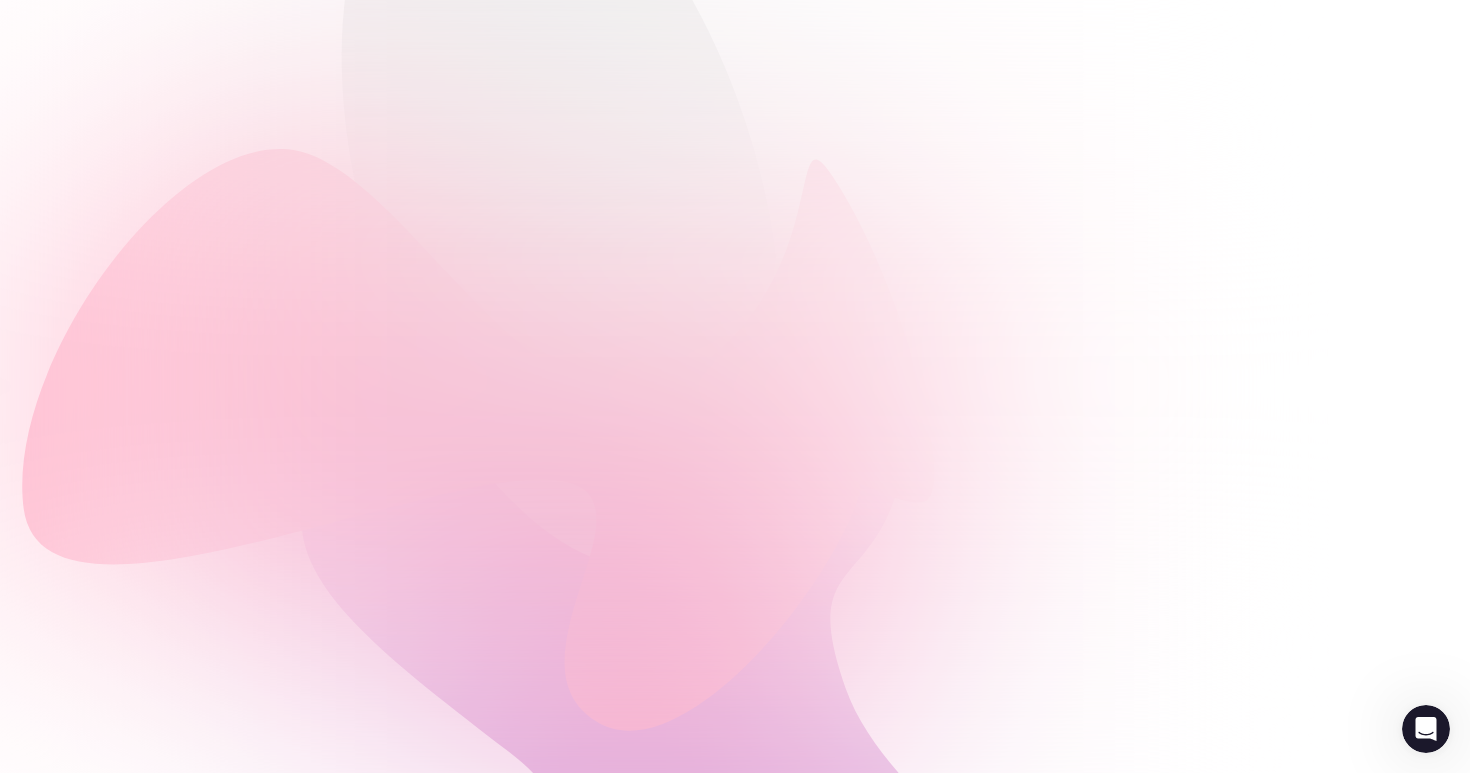 scroll, scrollTop: 0, scrollLeft: 0, axis: both 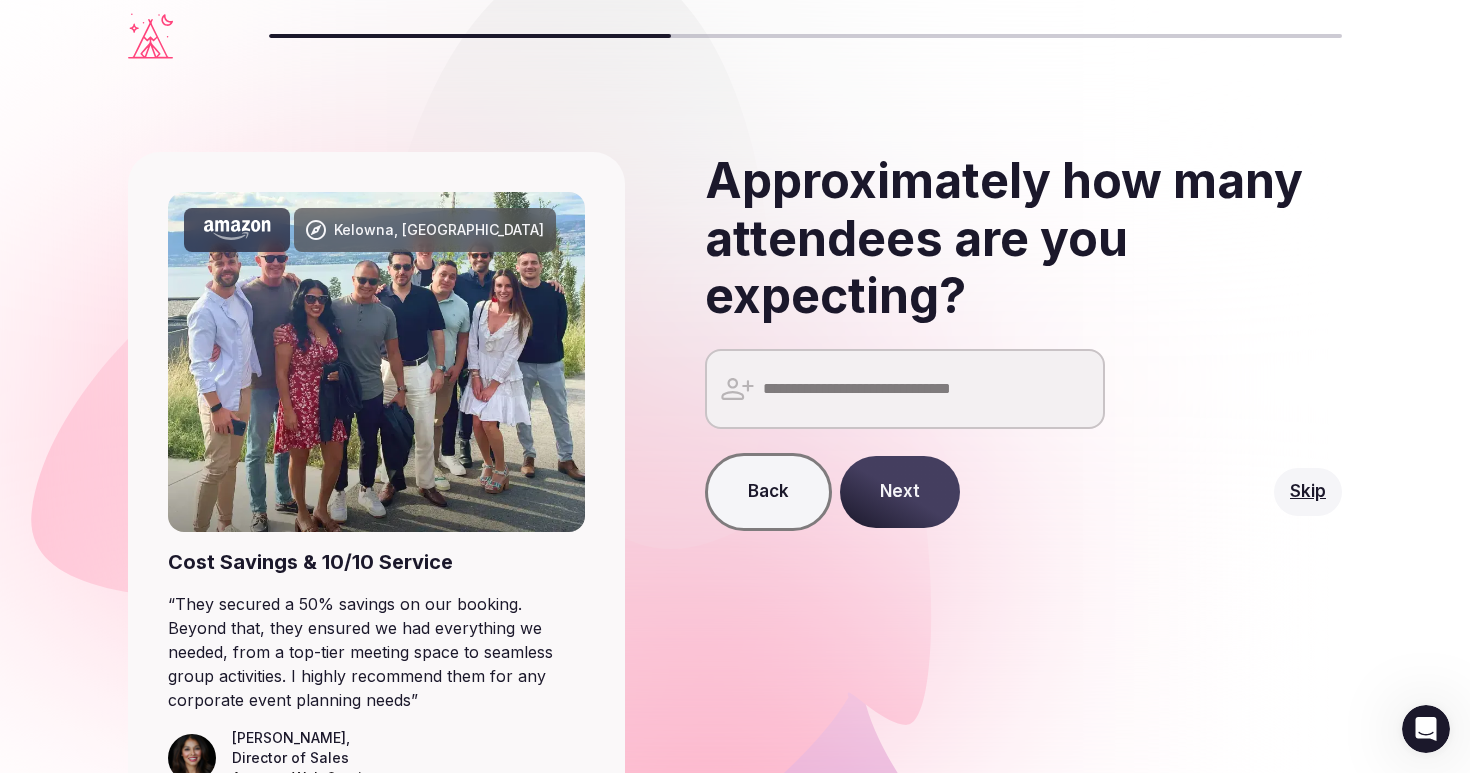 click at bounding box center [905, 389] 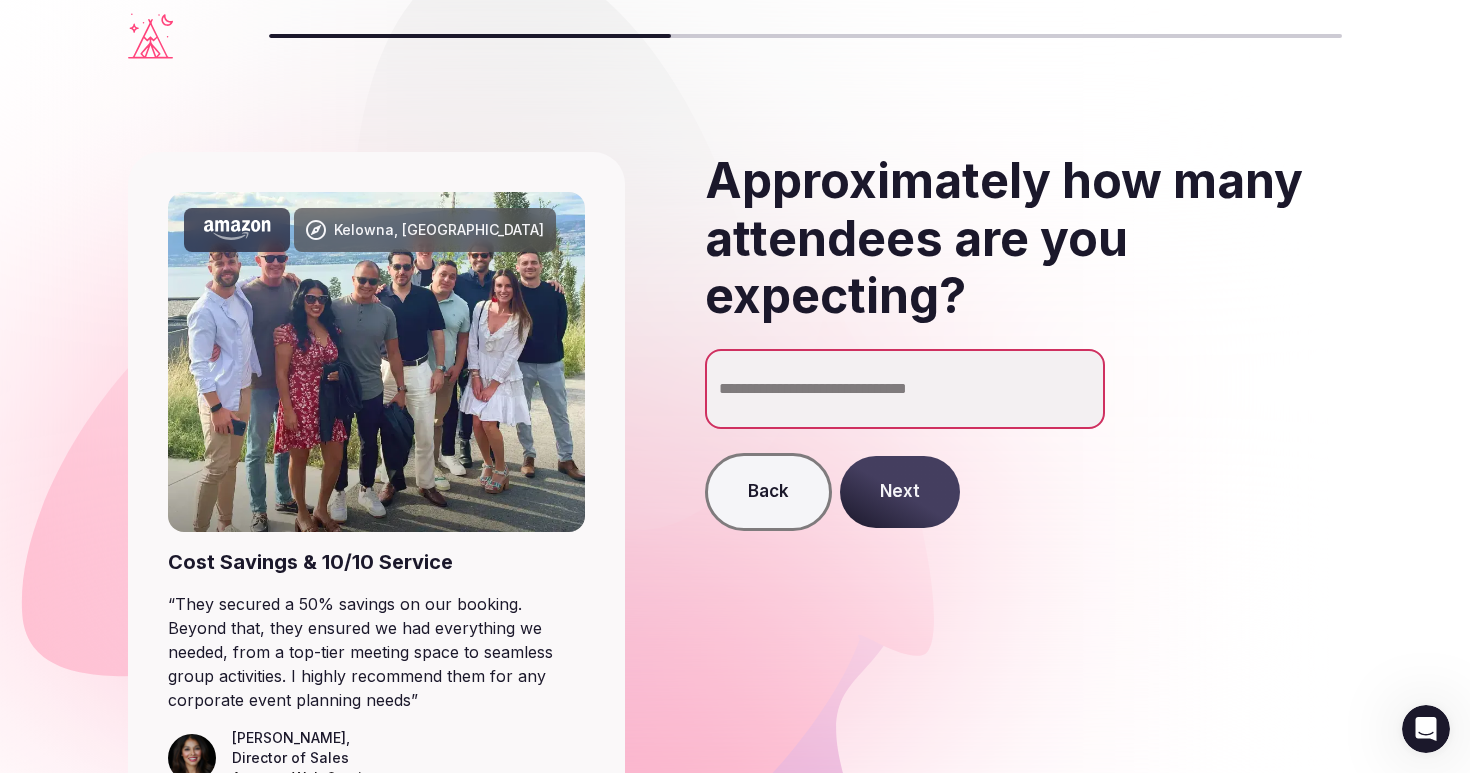 type on "*" 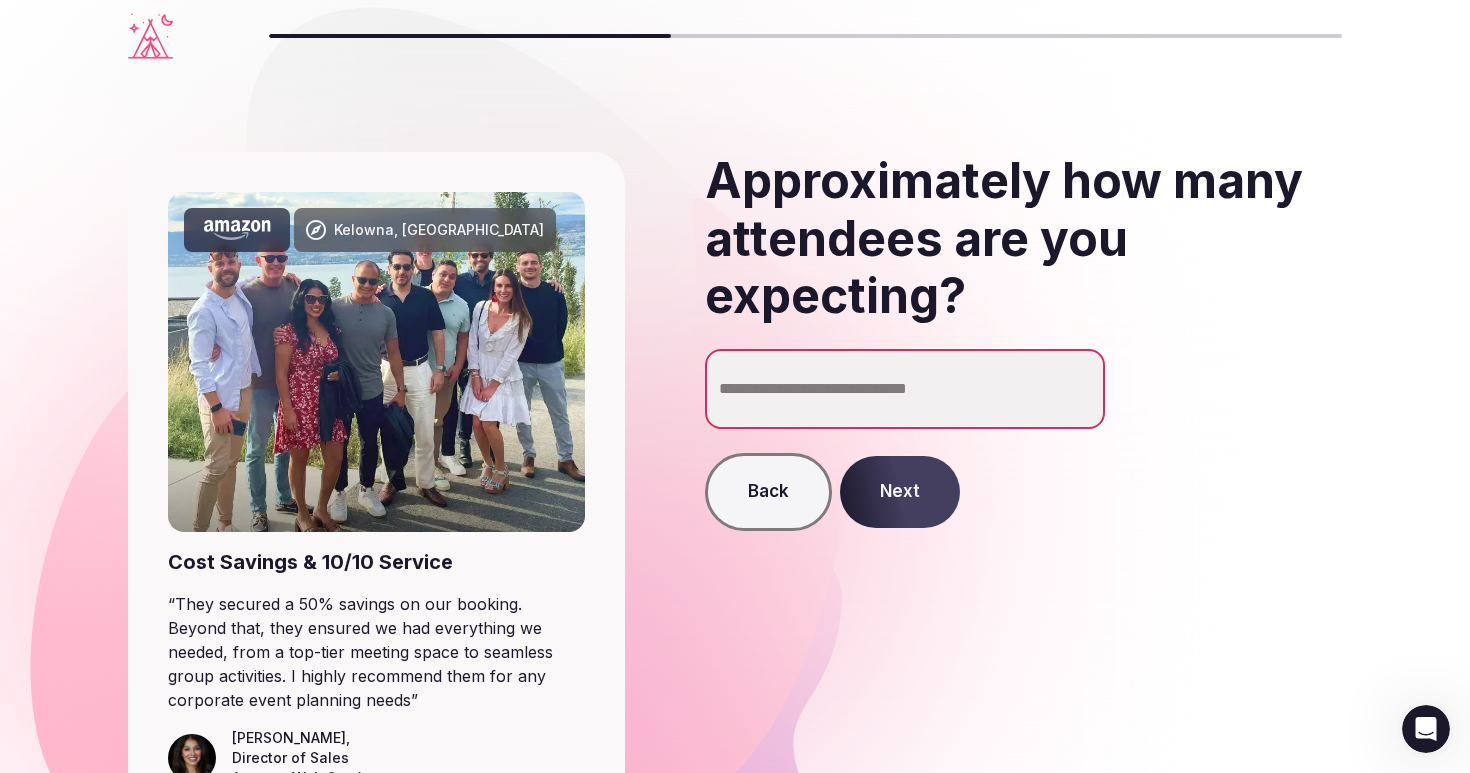 type on "**" 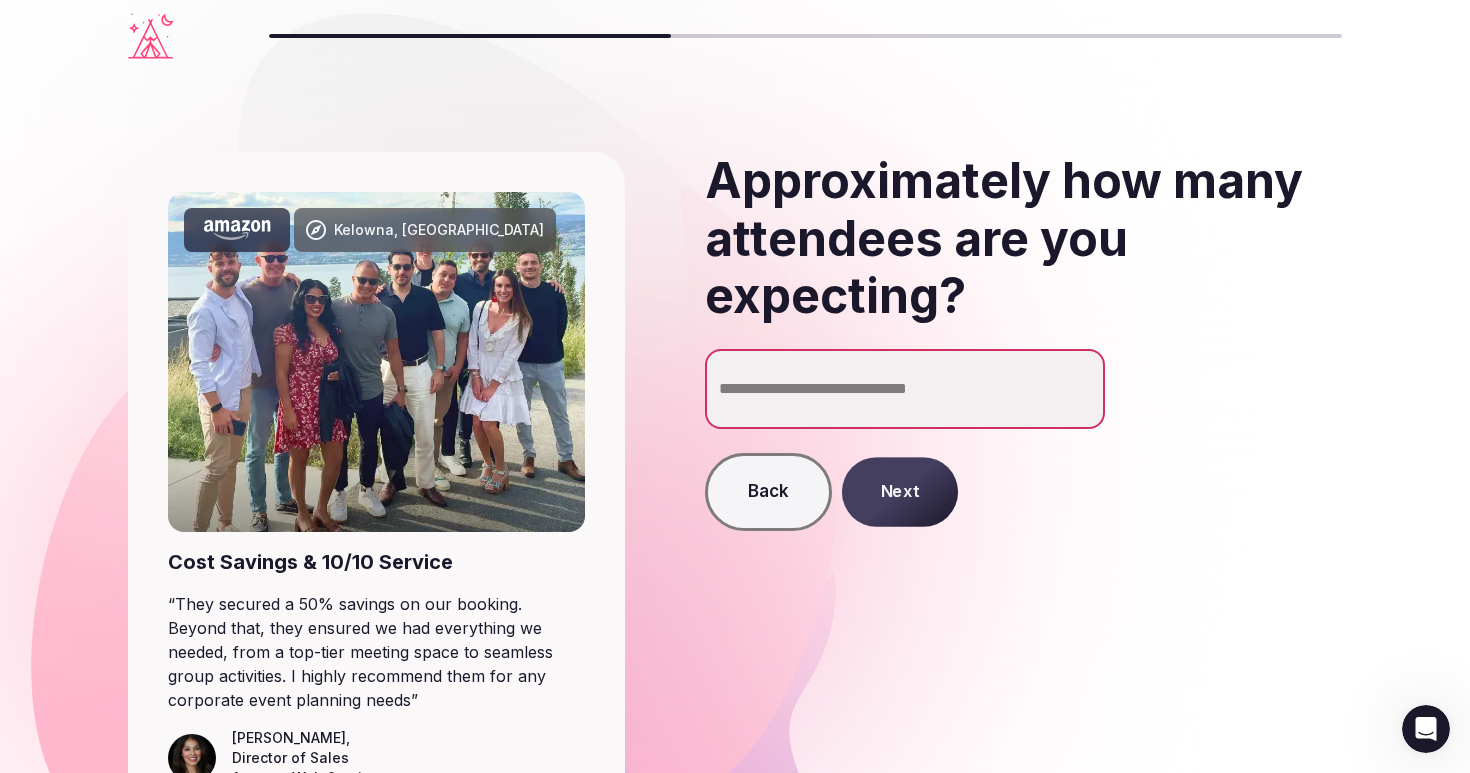 click on "Next" at bounding box center (899, 492) 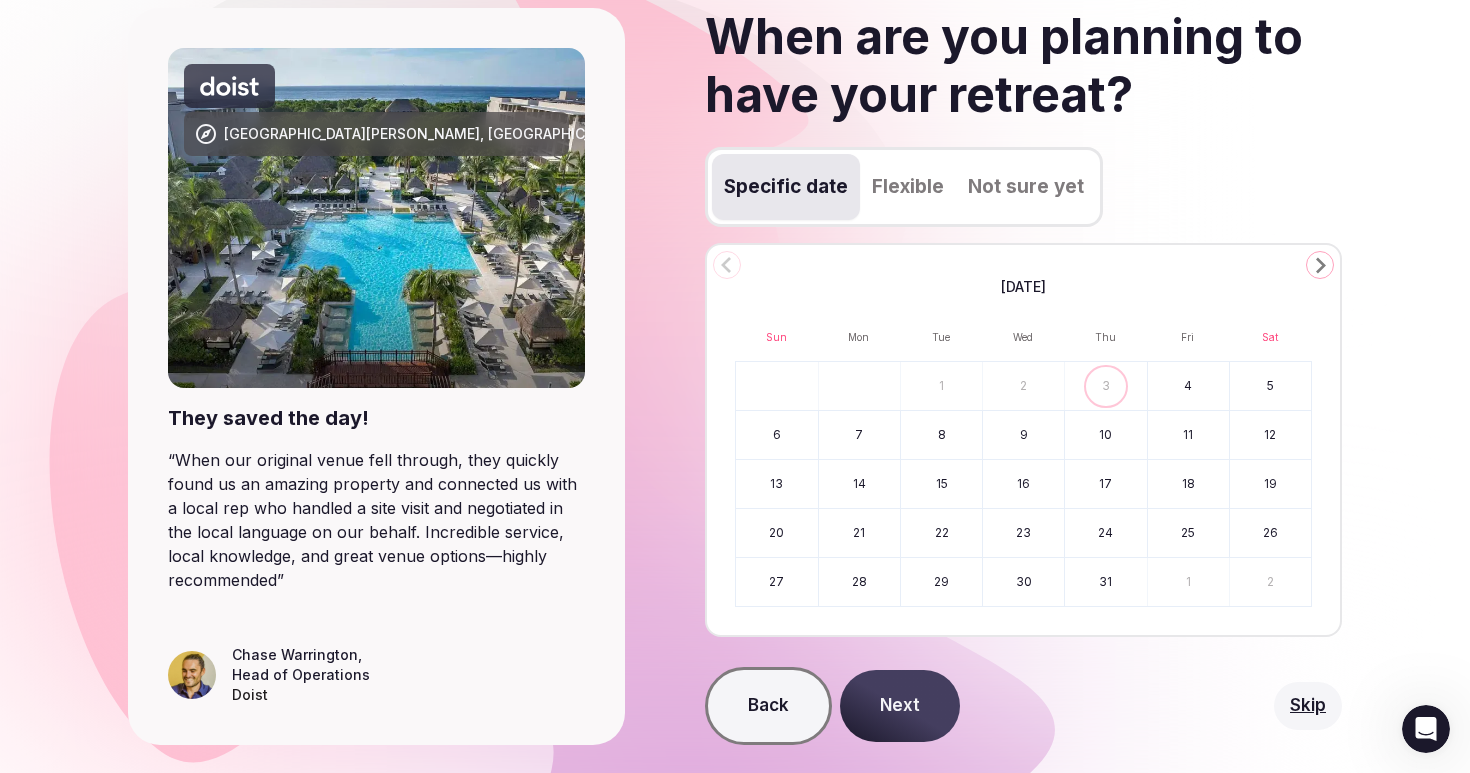 scroll, scrollTop: 196, scrollLeft: 0, axis: vertical 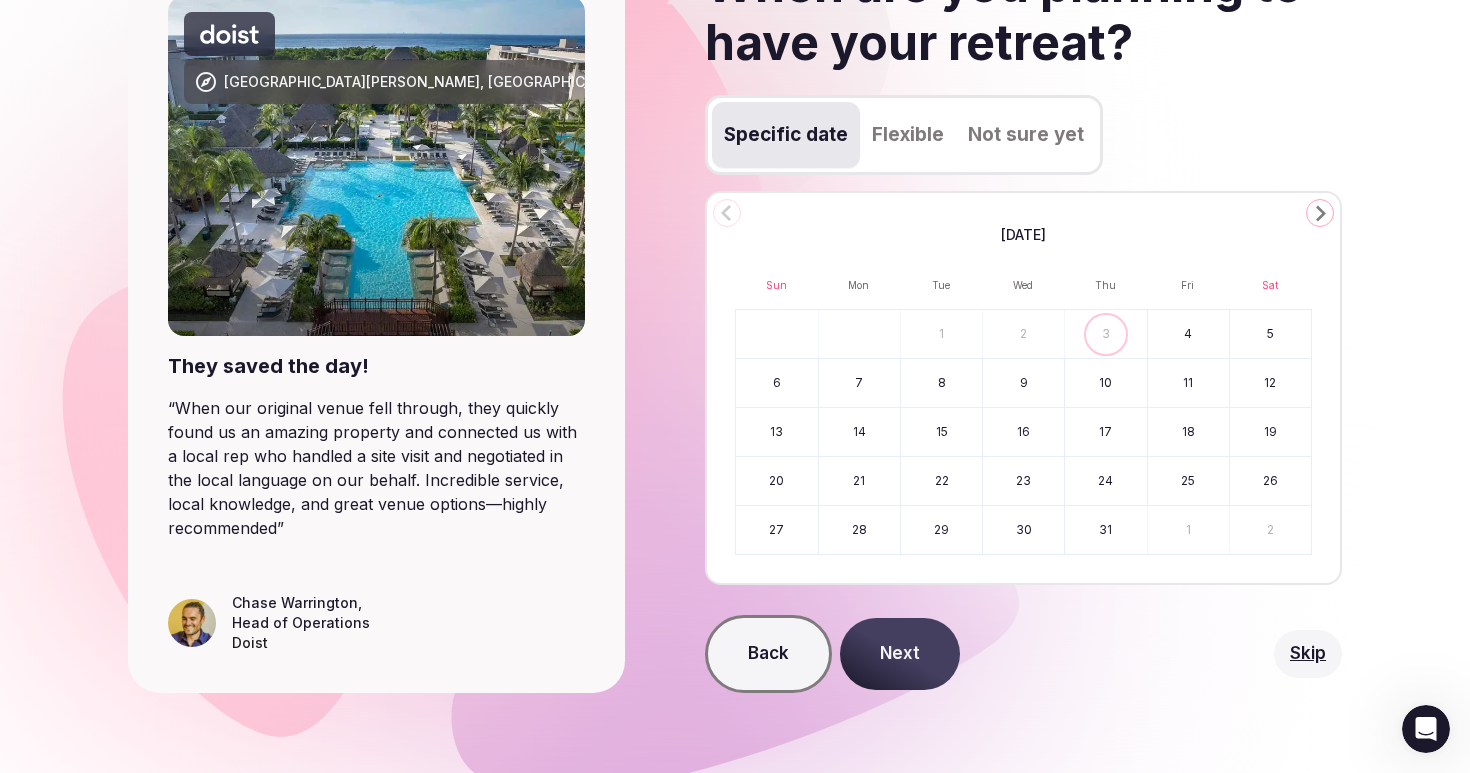 click 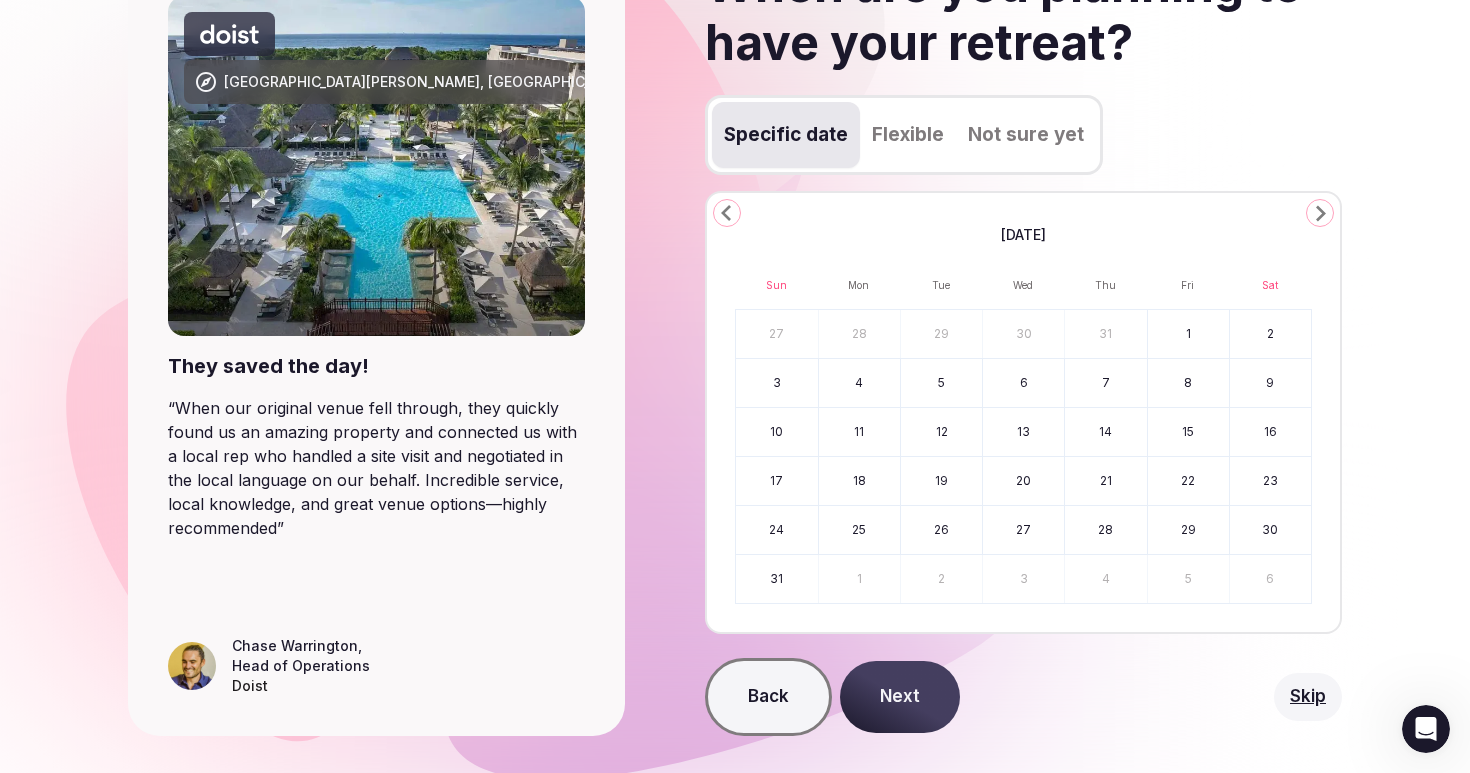 click 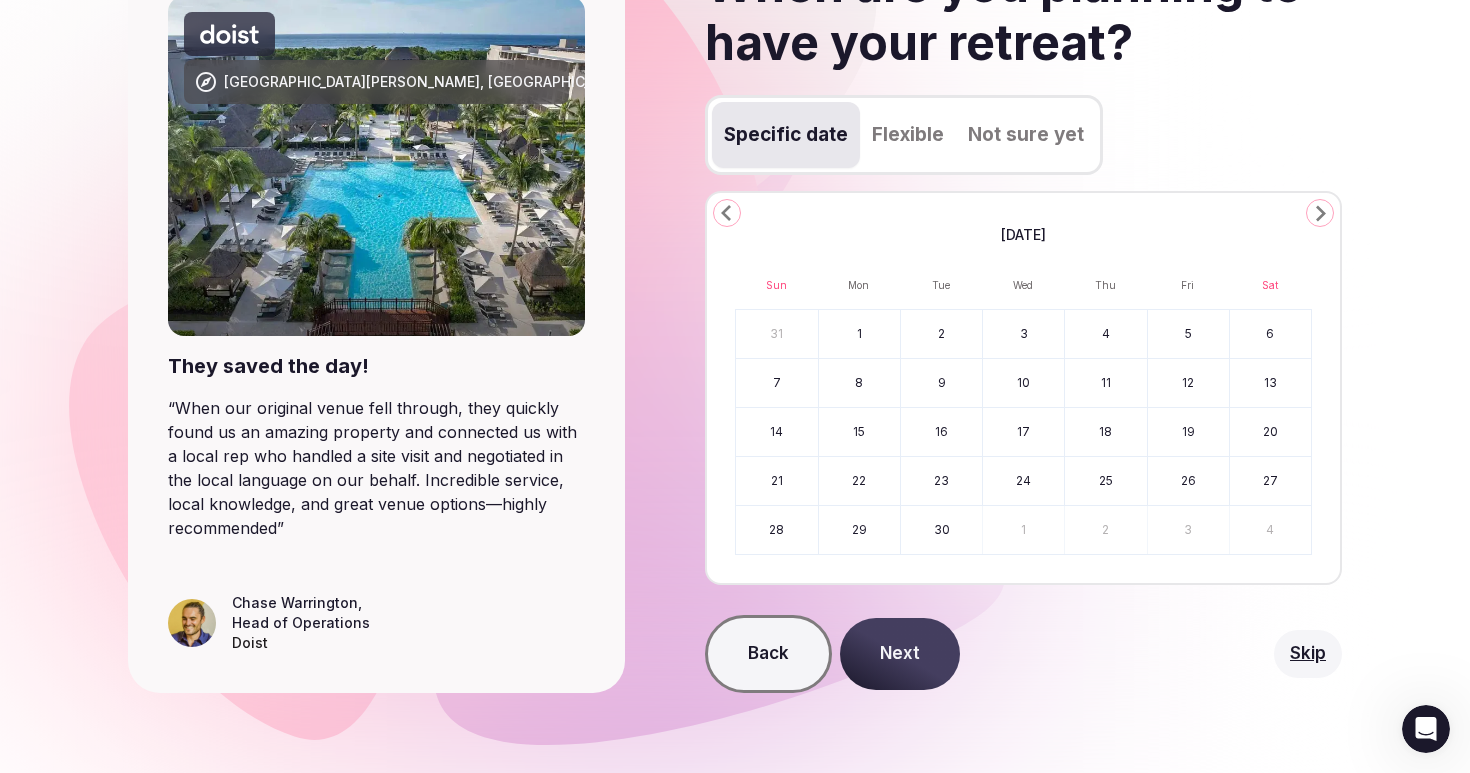 click 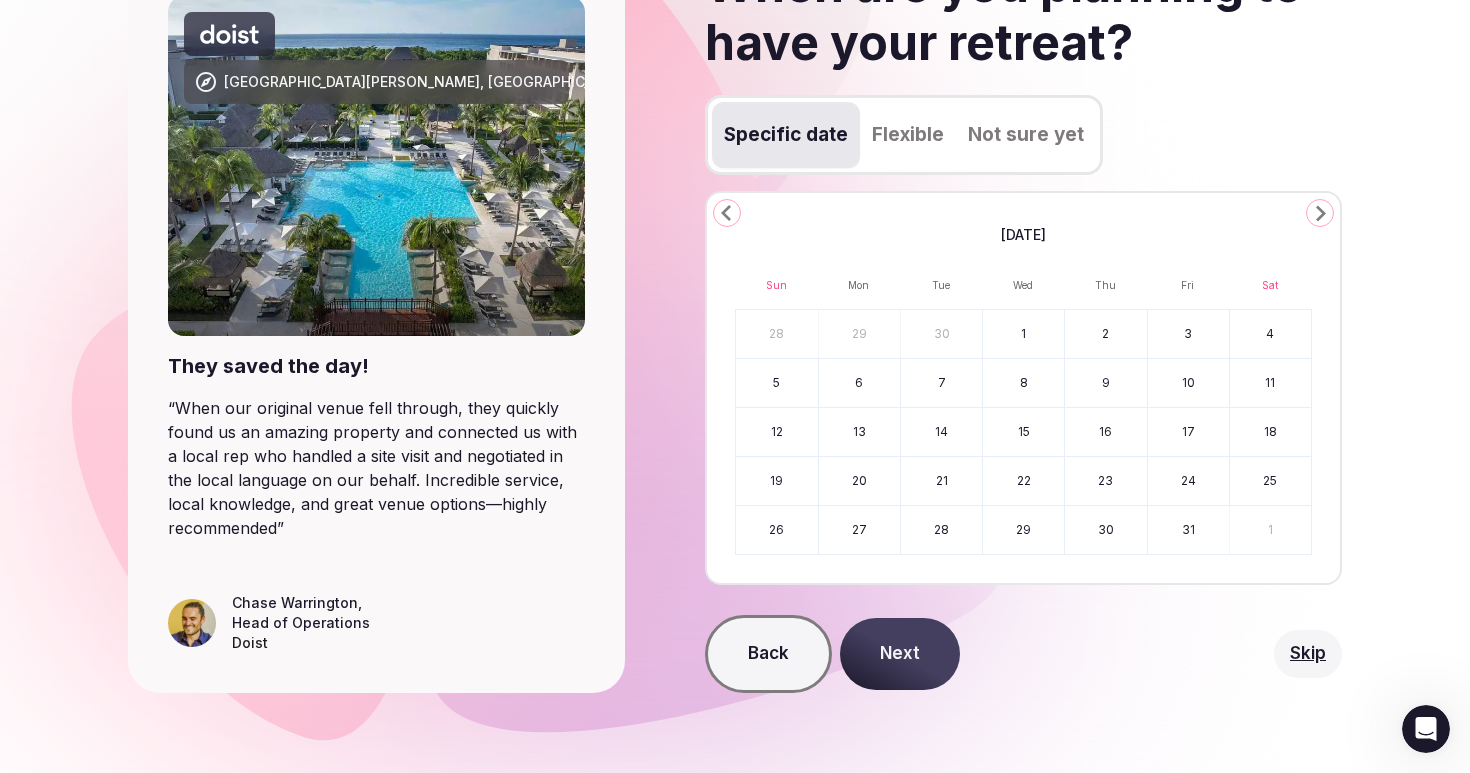 click 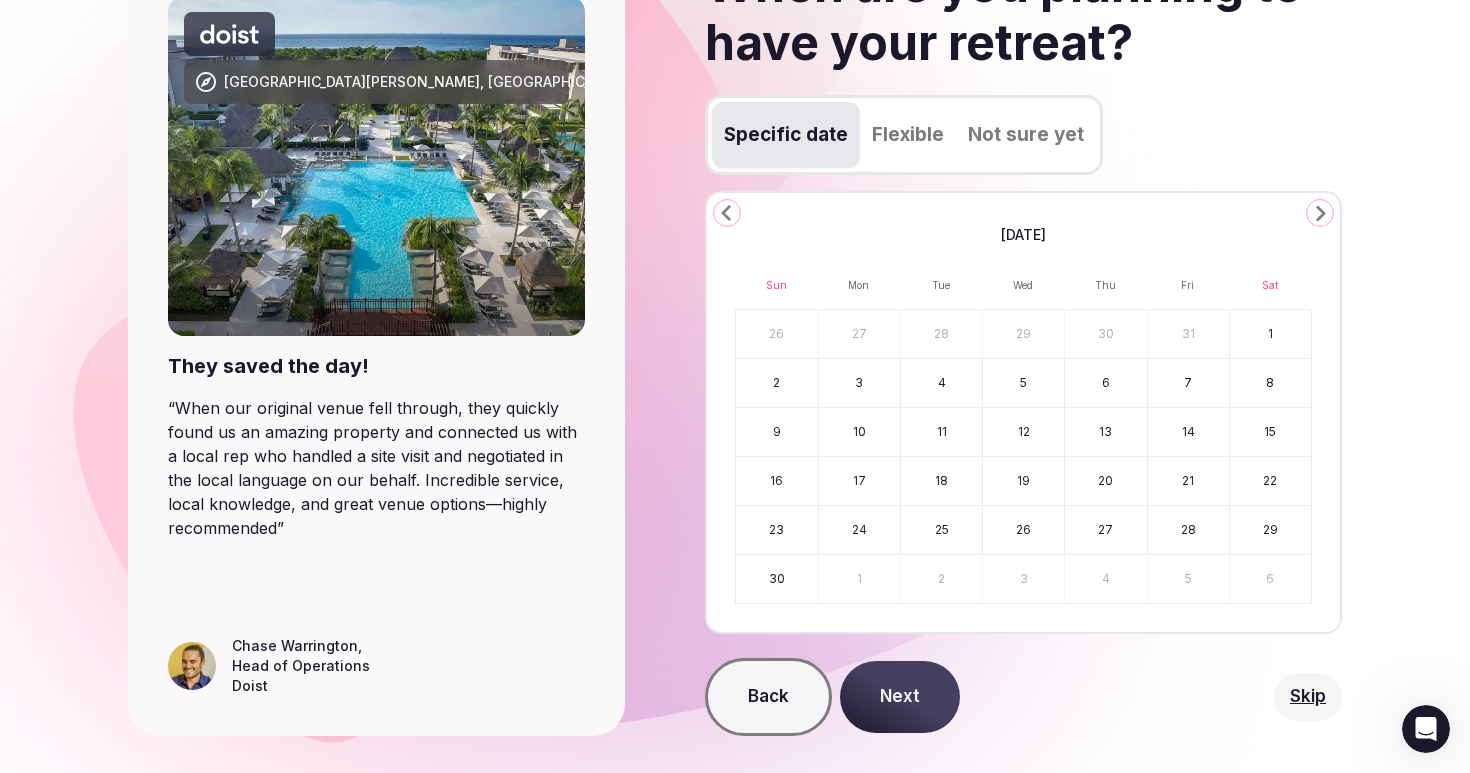 click 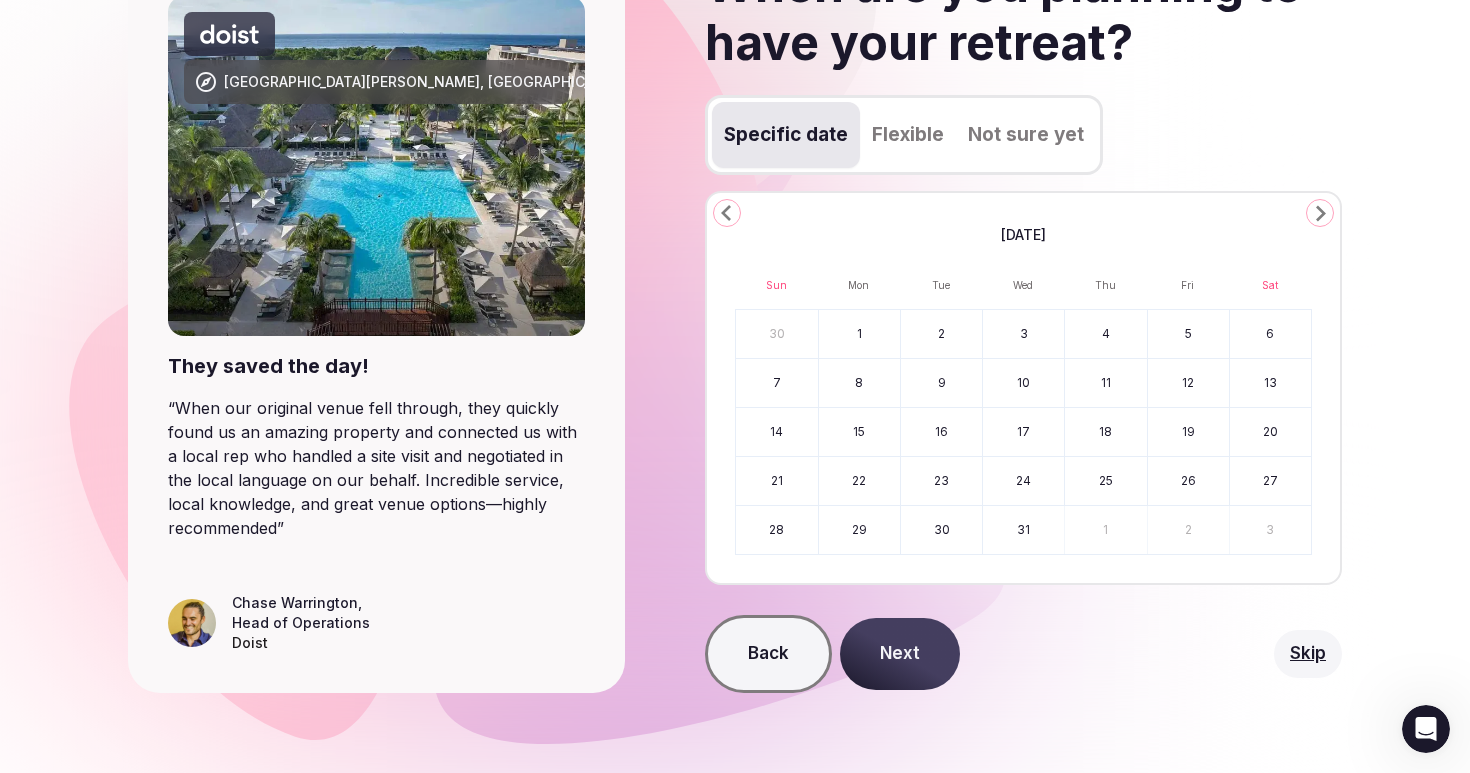 click 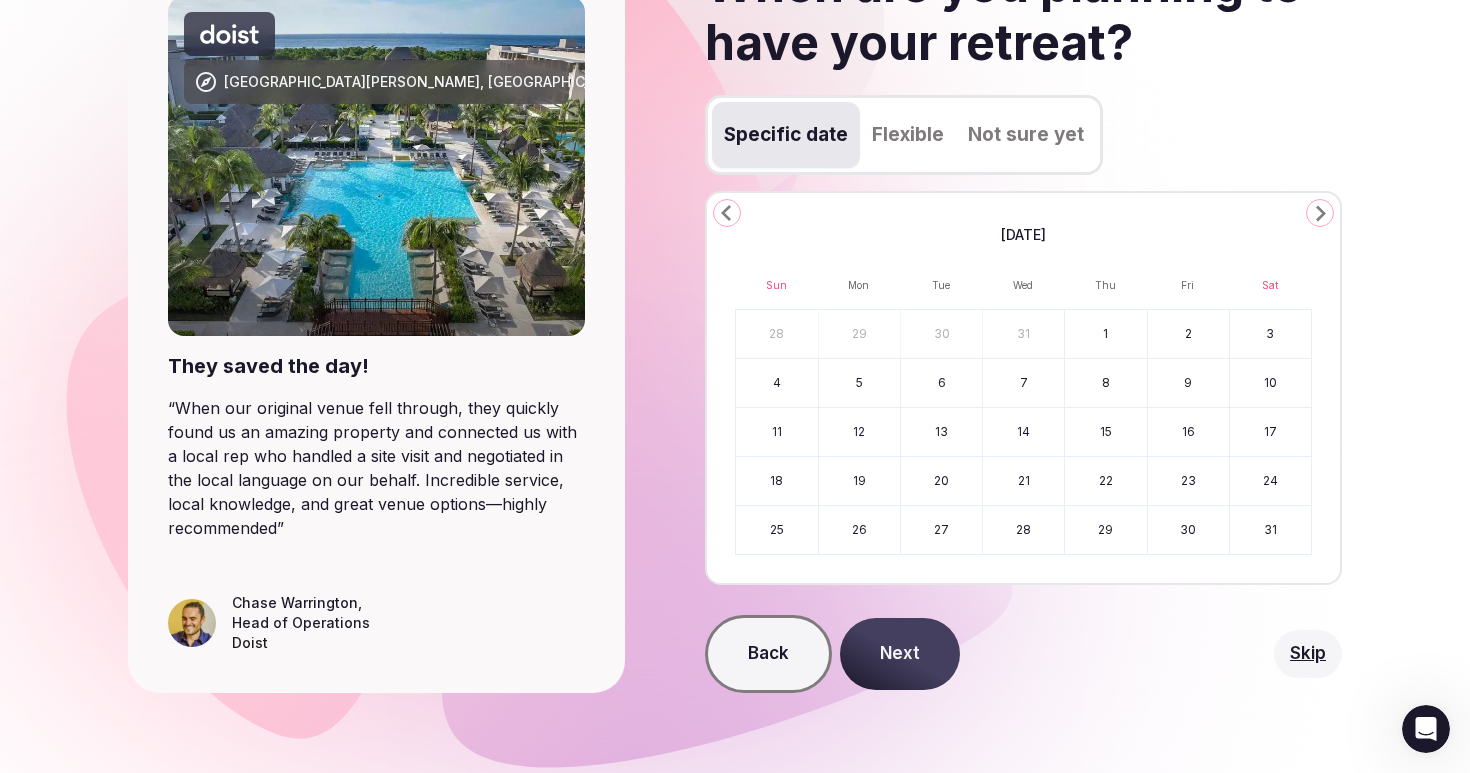 click 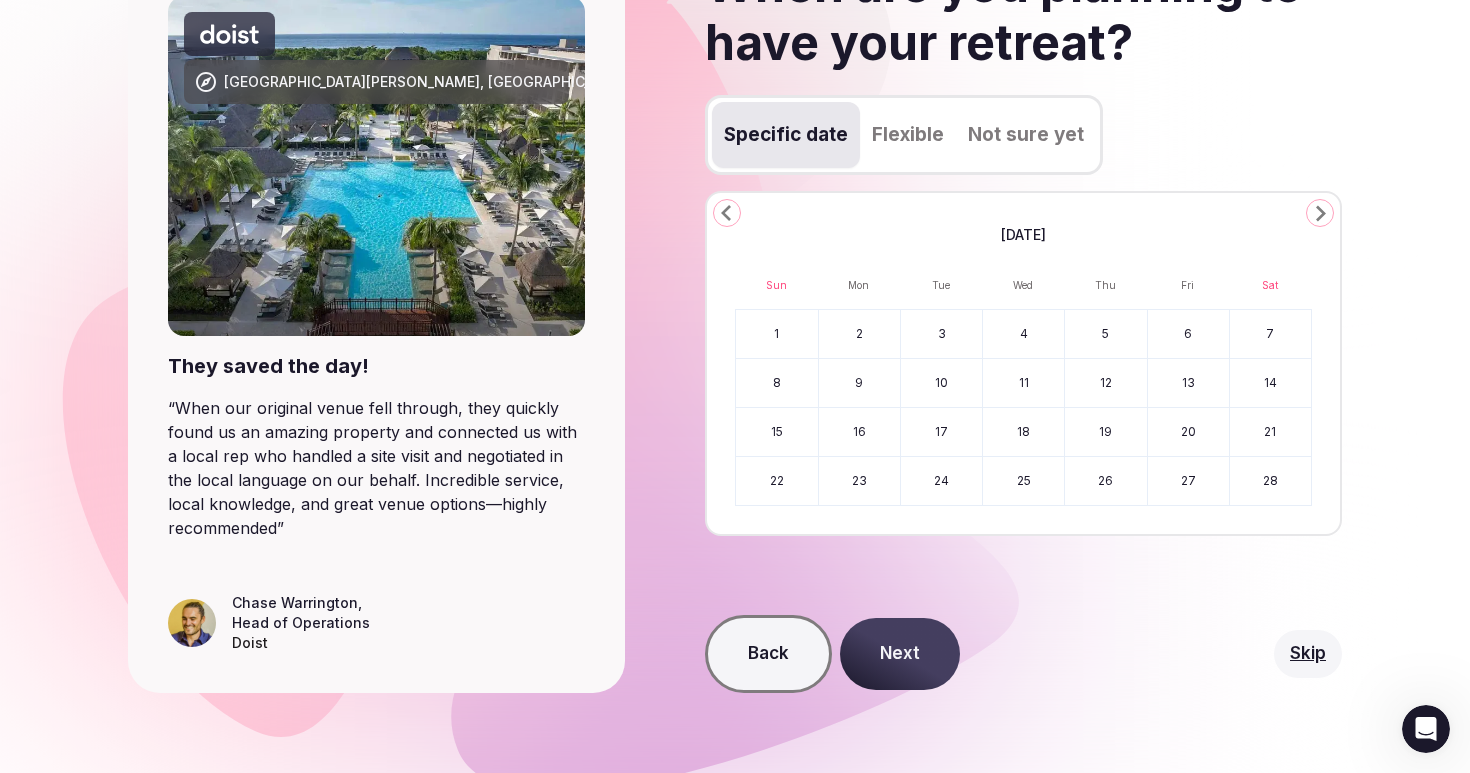 click 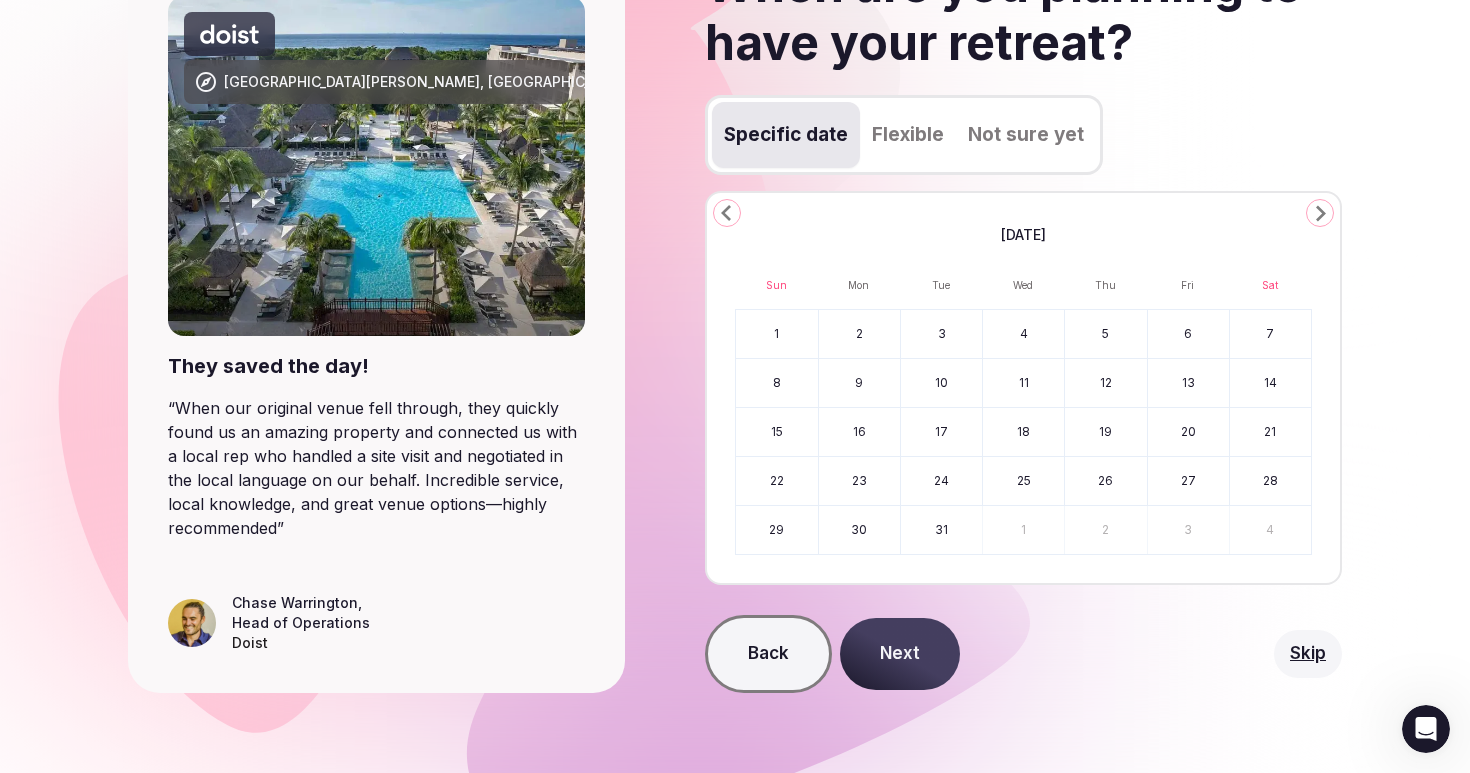 click 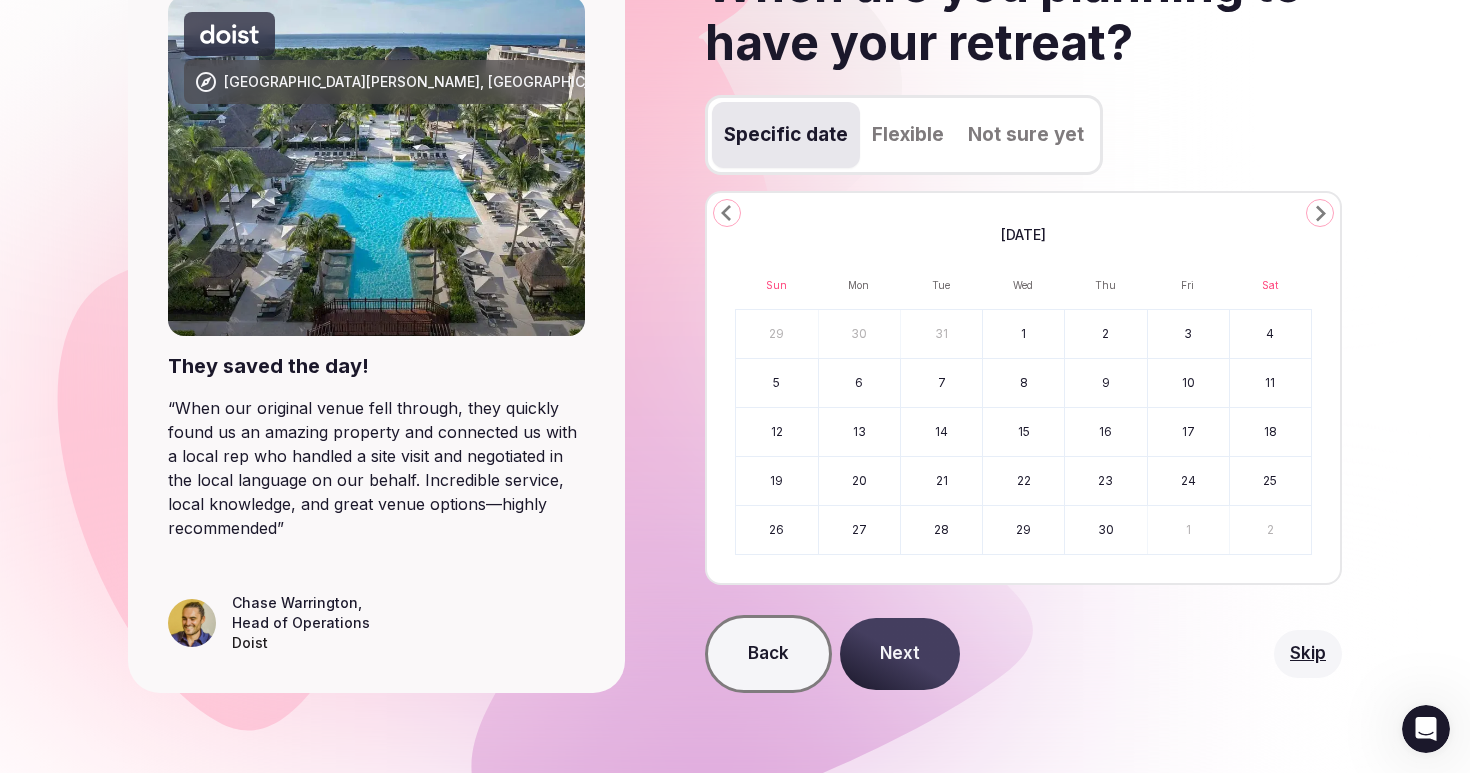 click 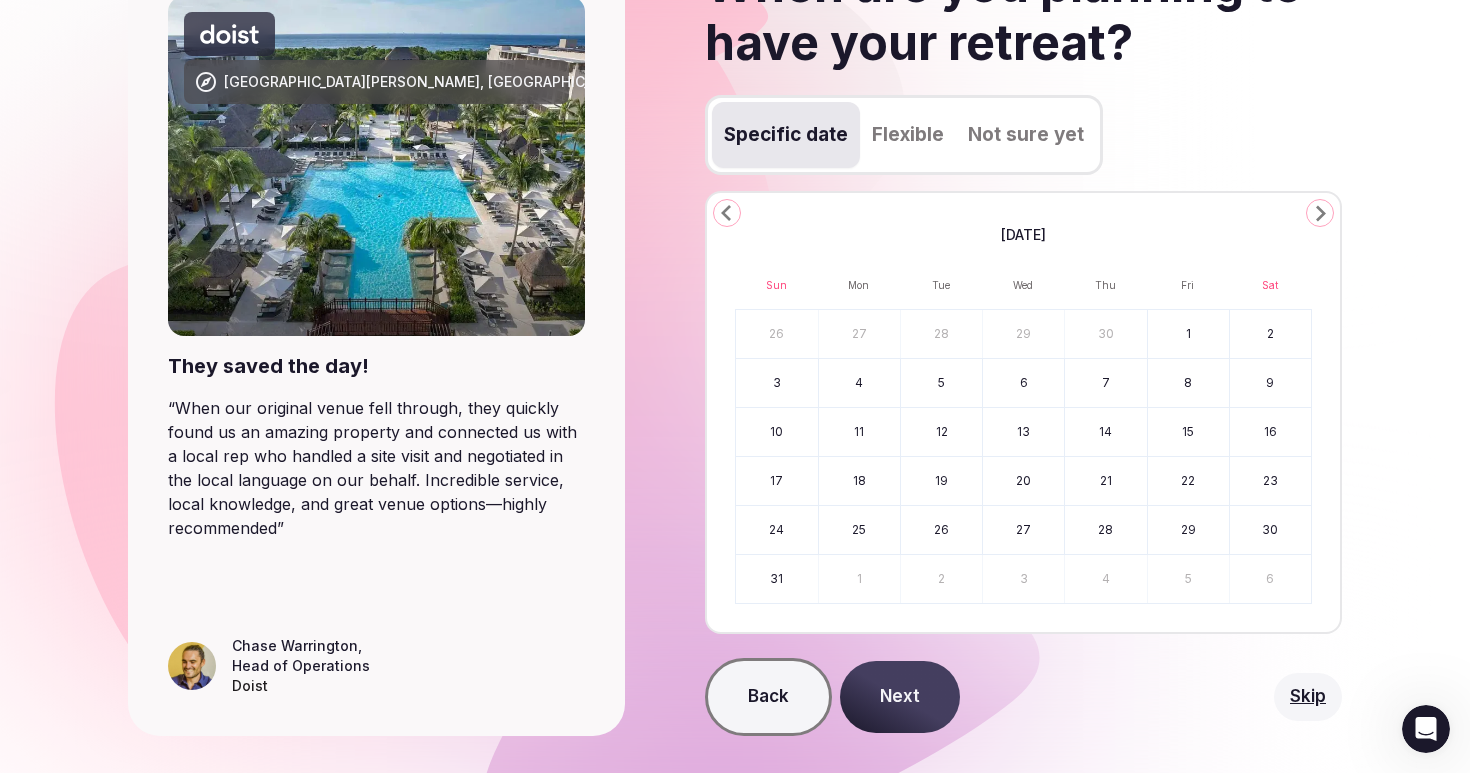 click 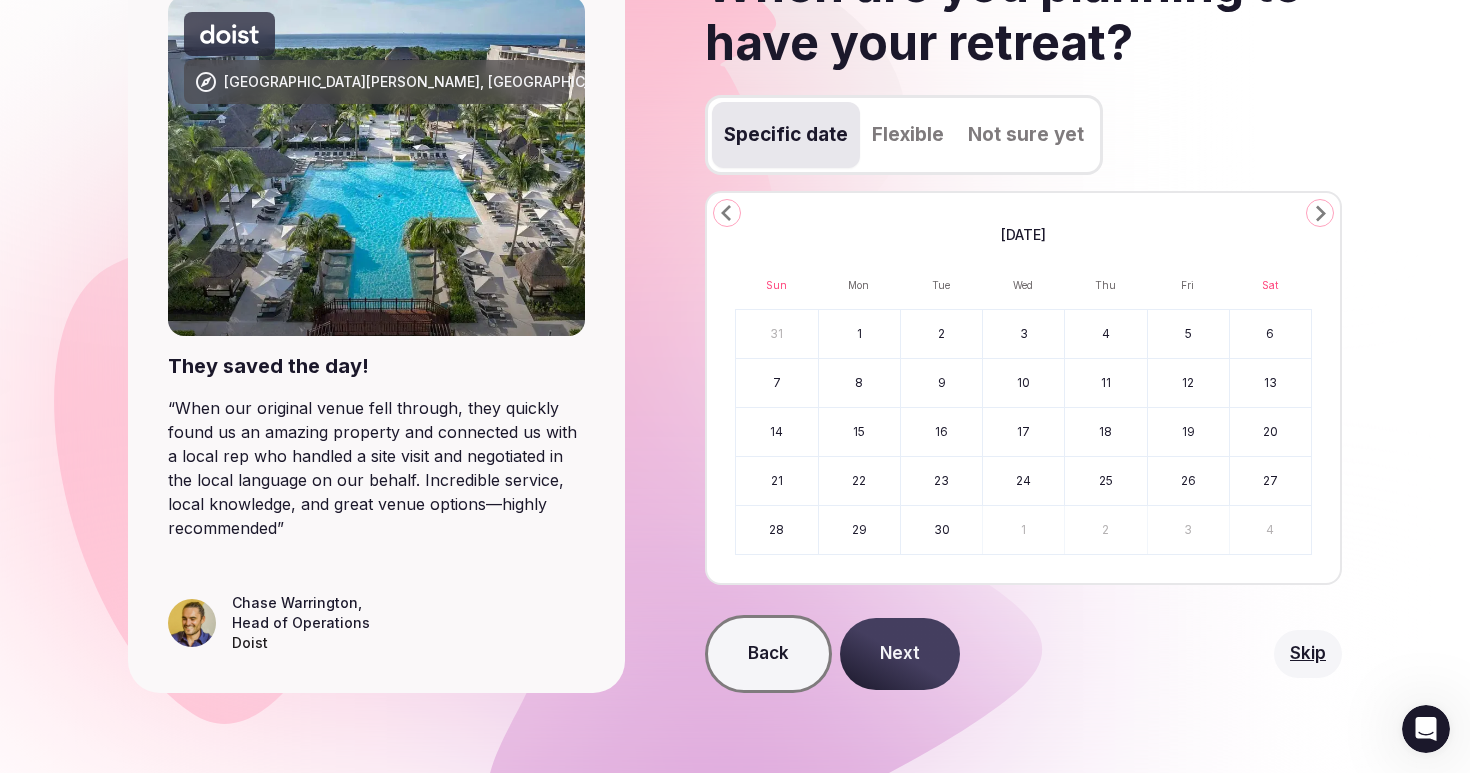 click 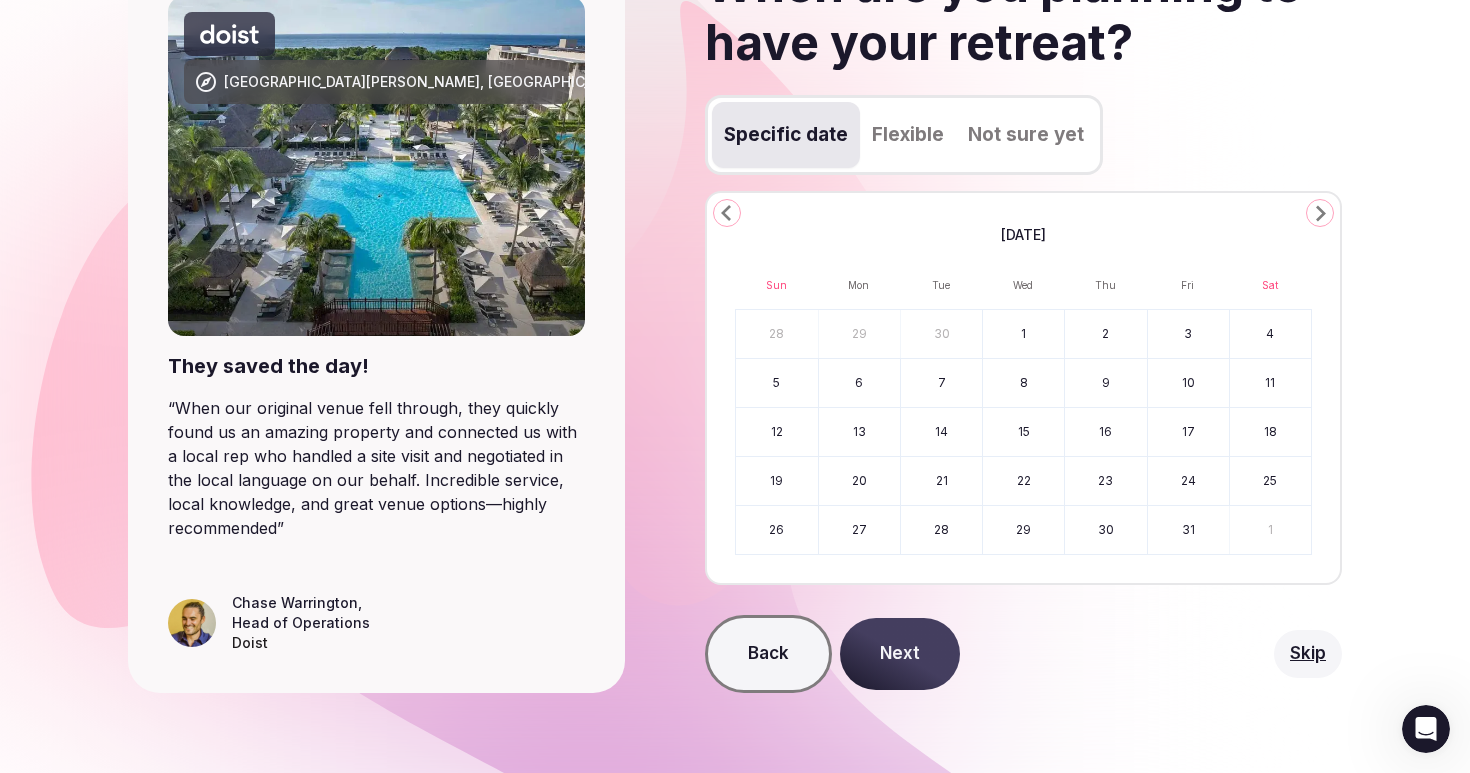 click 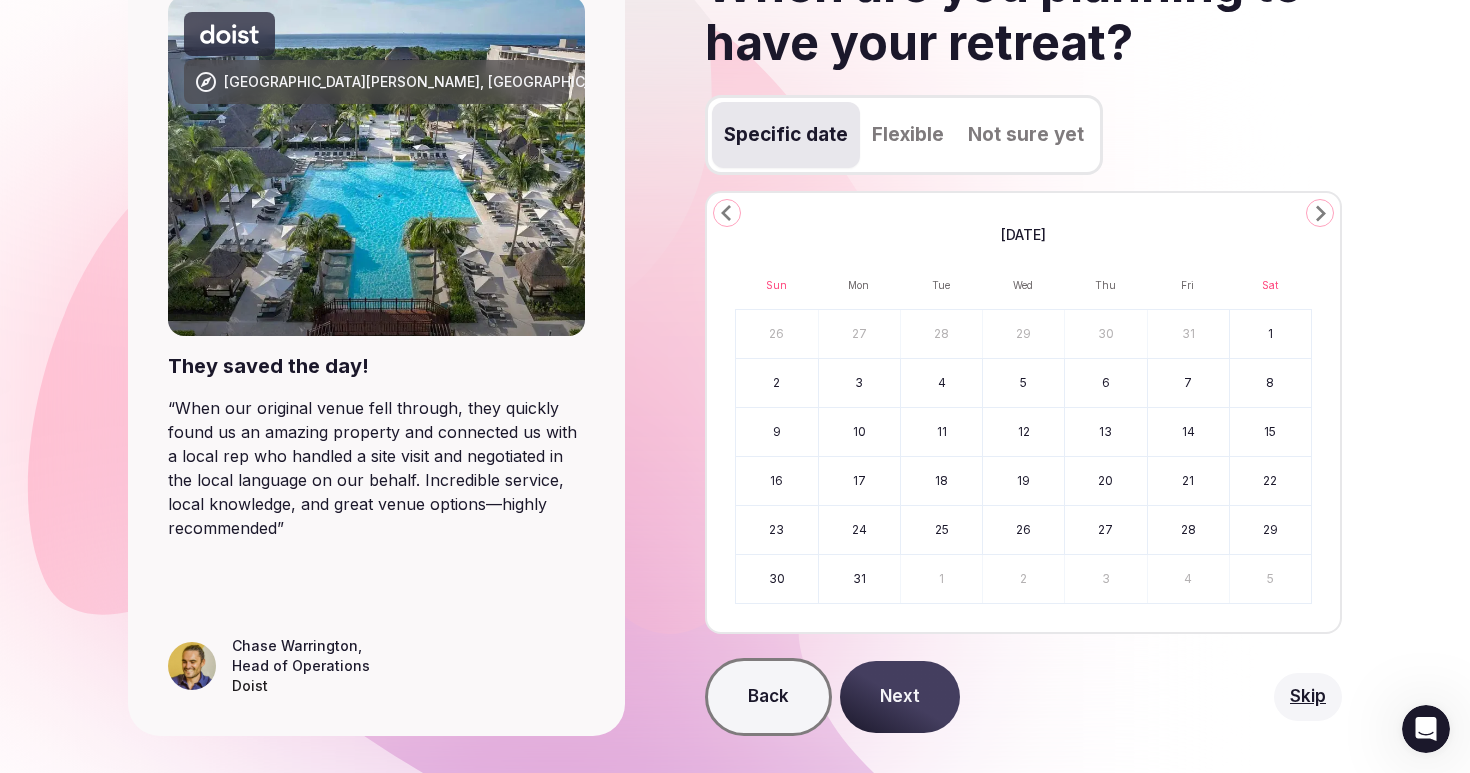 click 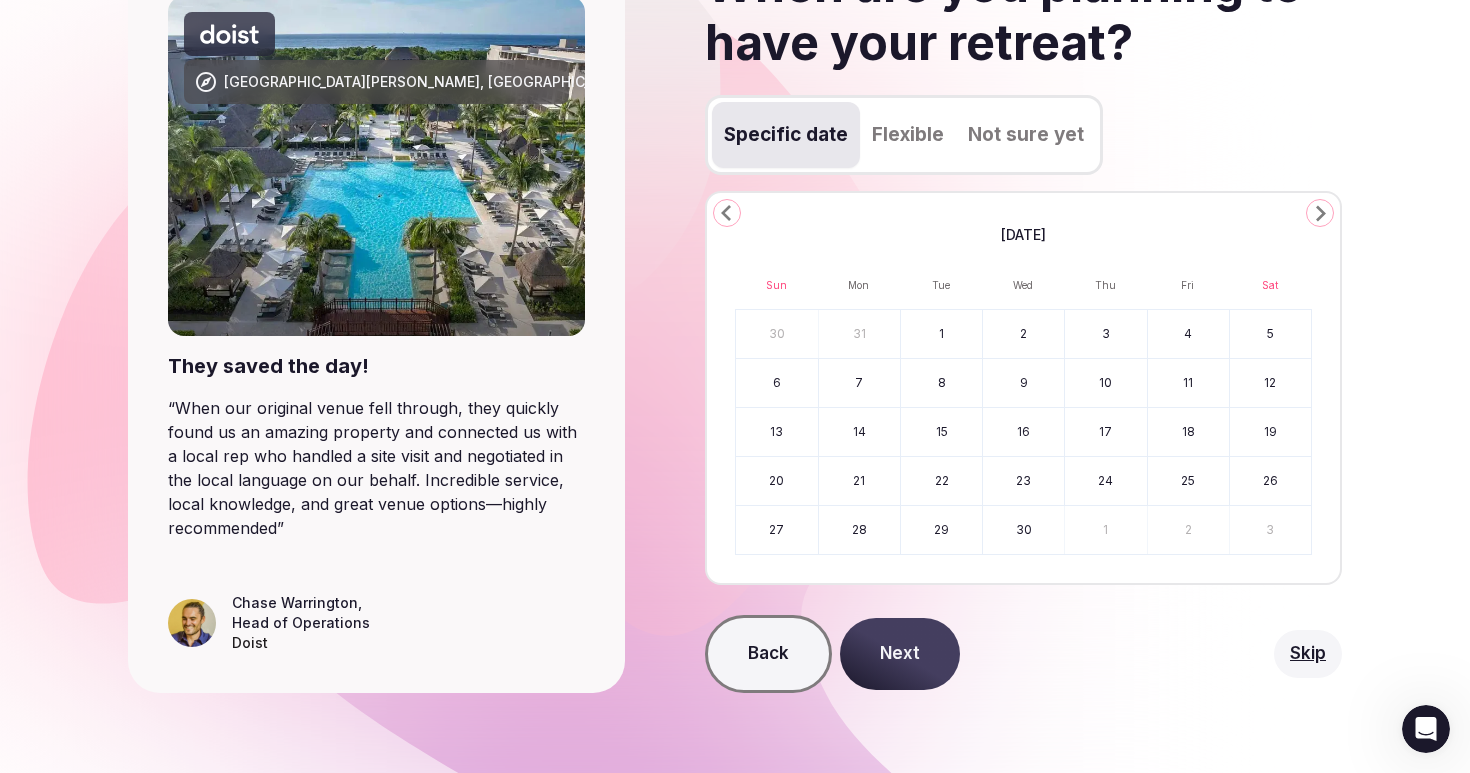 click 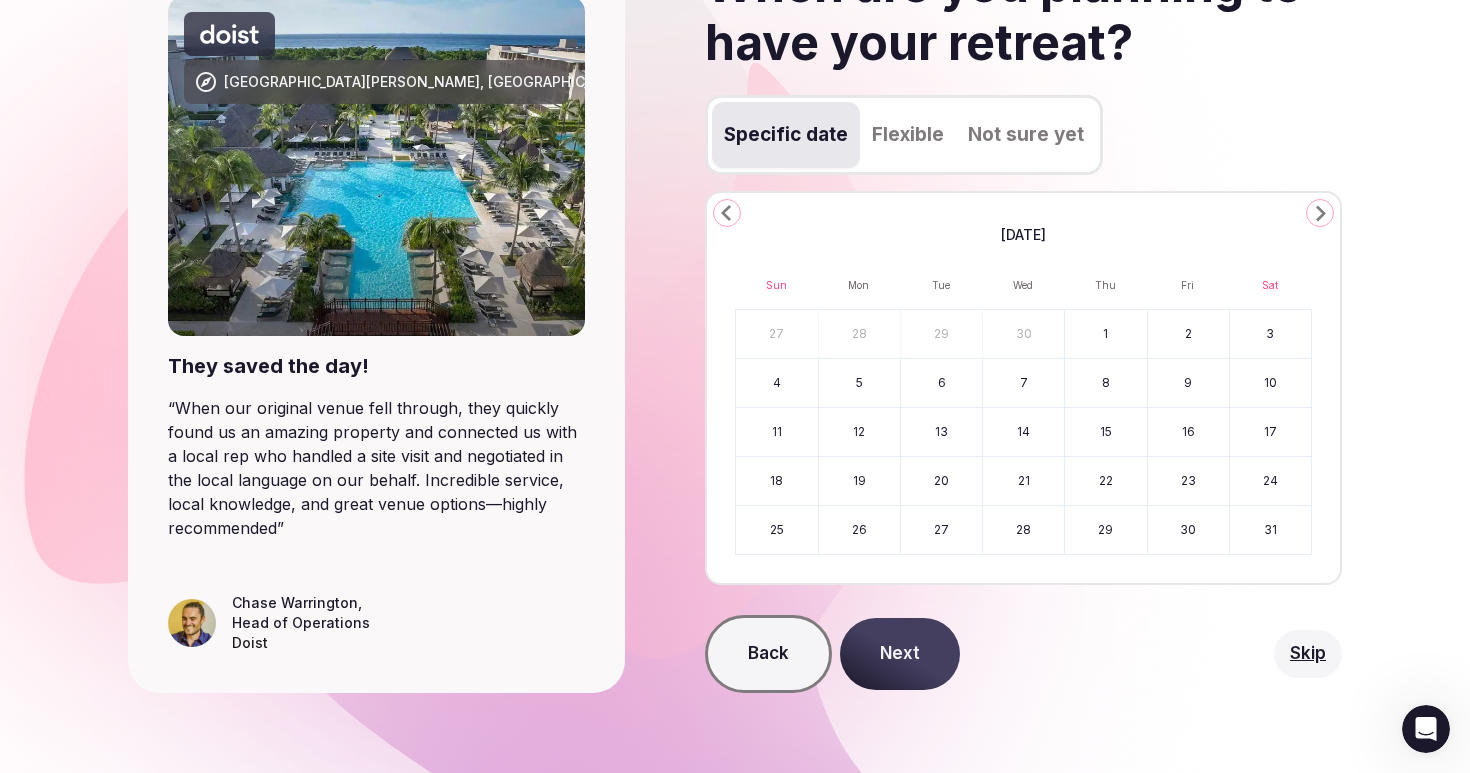 click 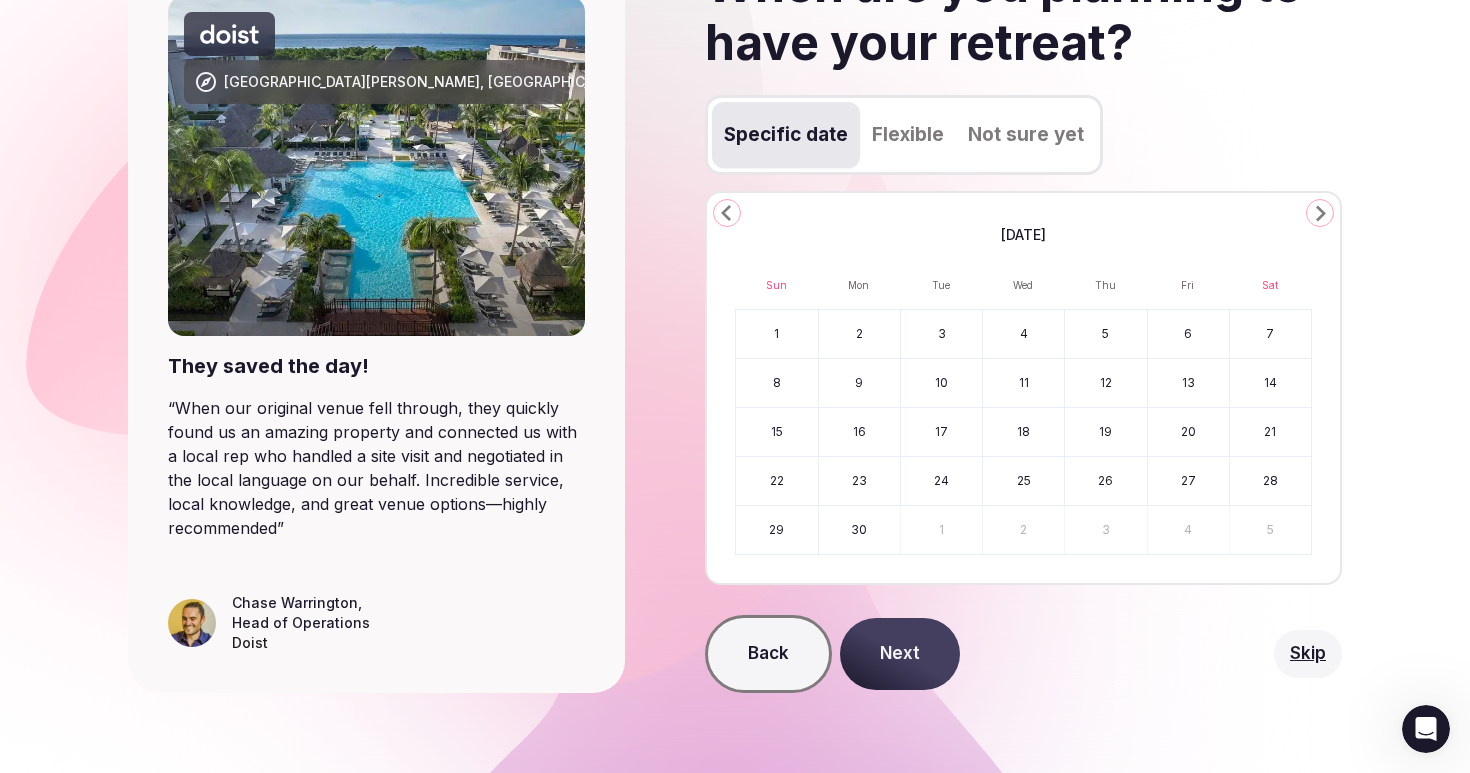 click on "5" at bounding box center [1105, 334] 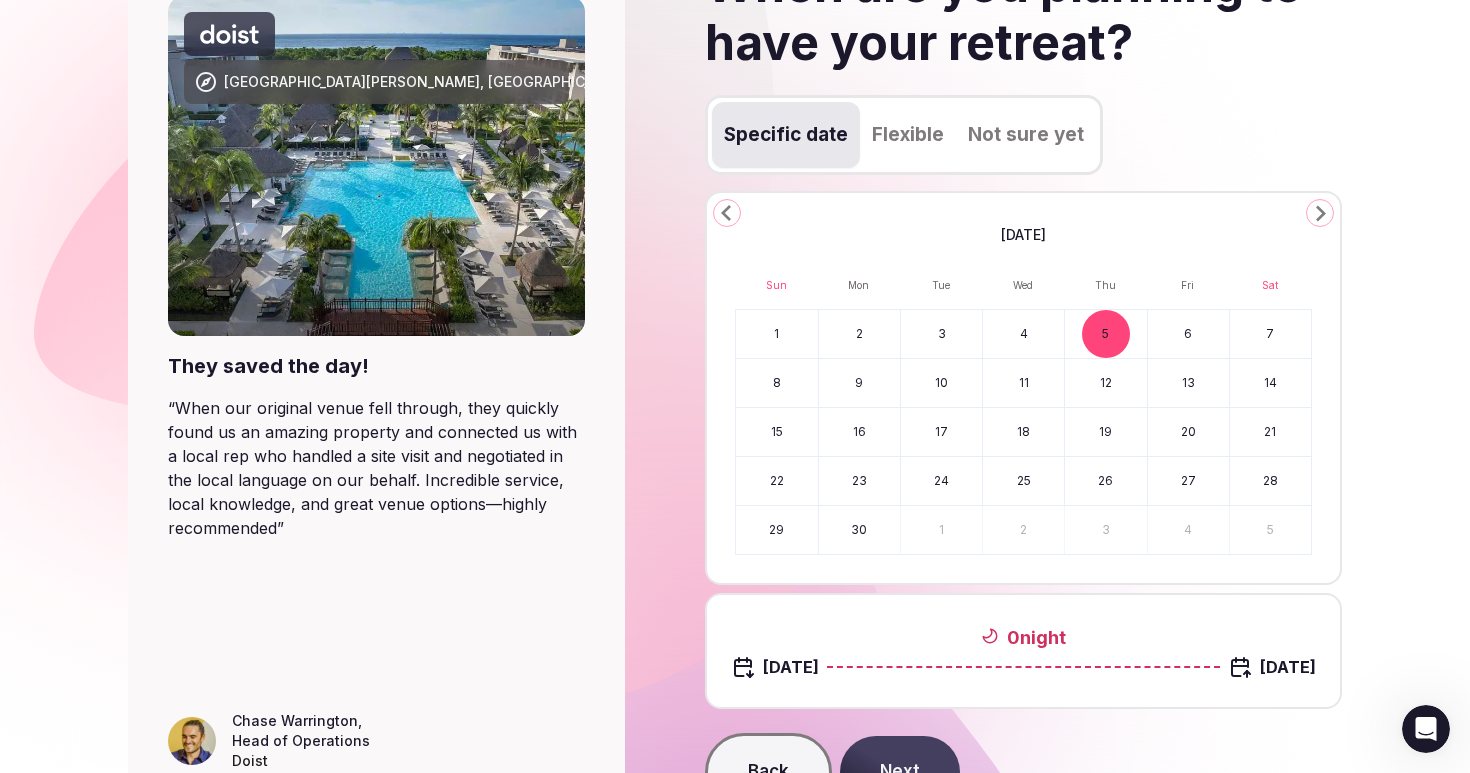 click on "11" at bounding box center (1023, 383) 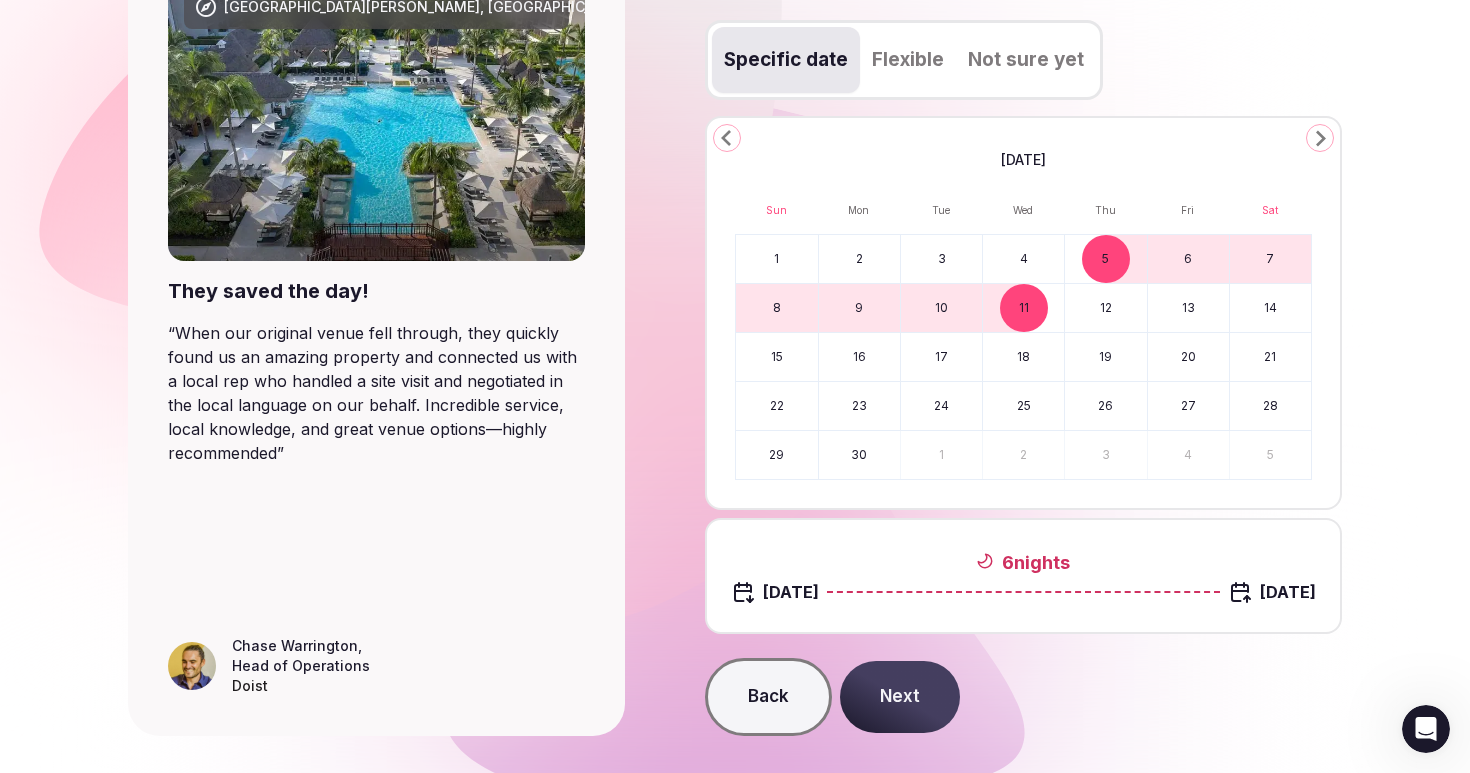 scroll, scrollTop: 314, scrollLeft: 0, axis: vertical 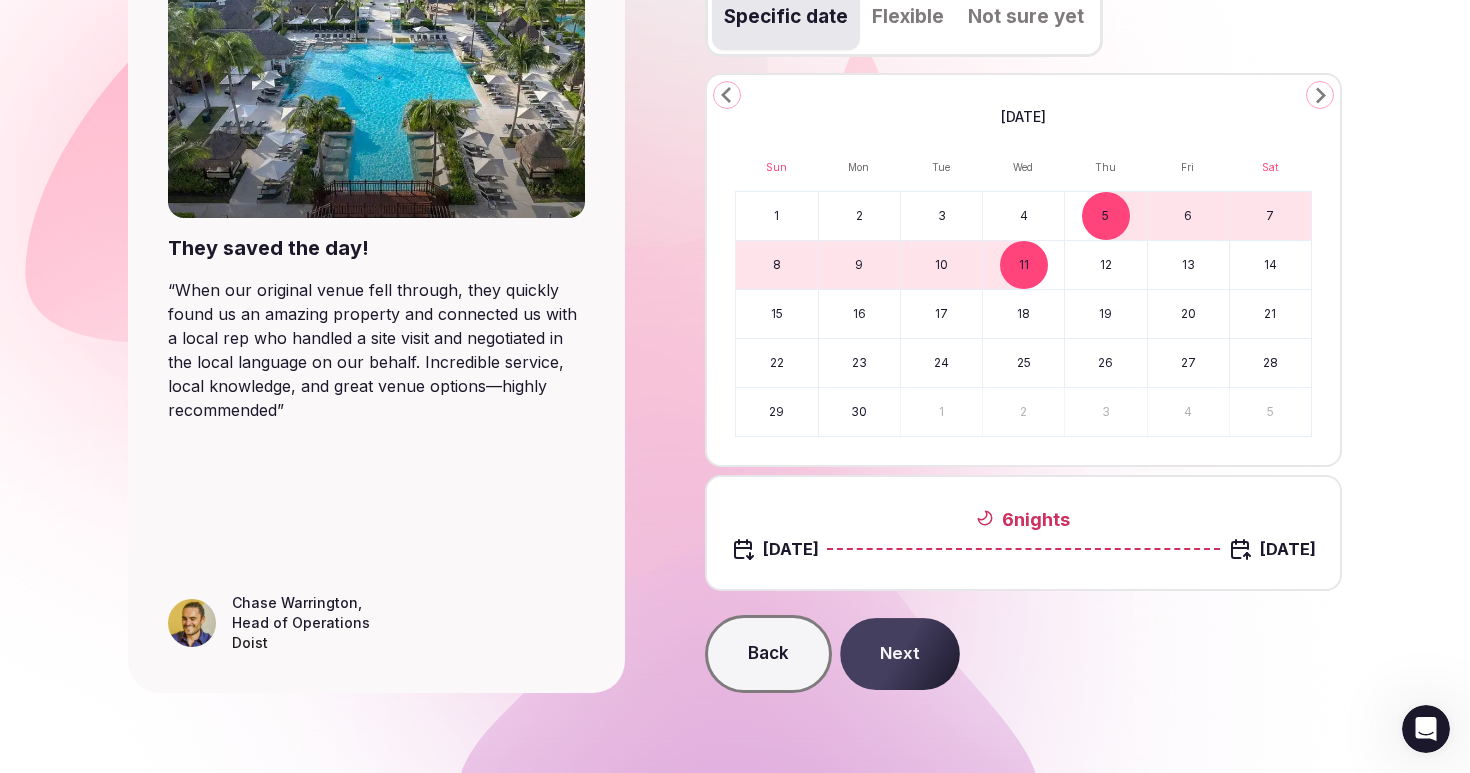 click on "Next" at bounding box center (900, 654) 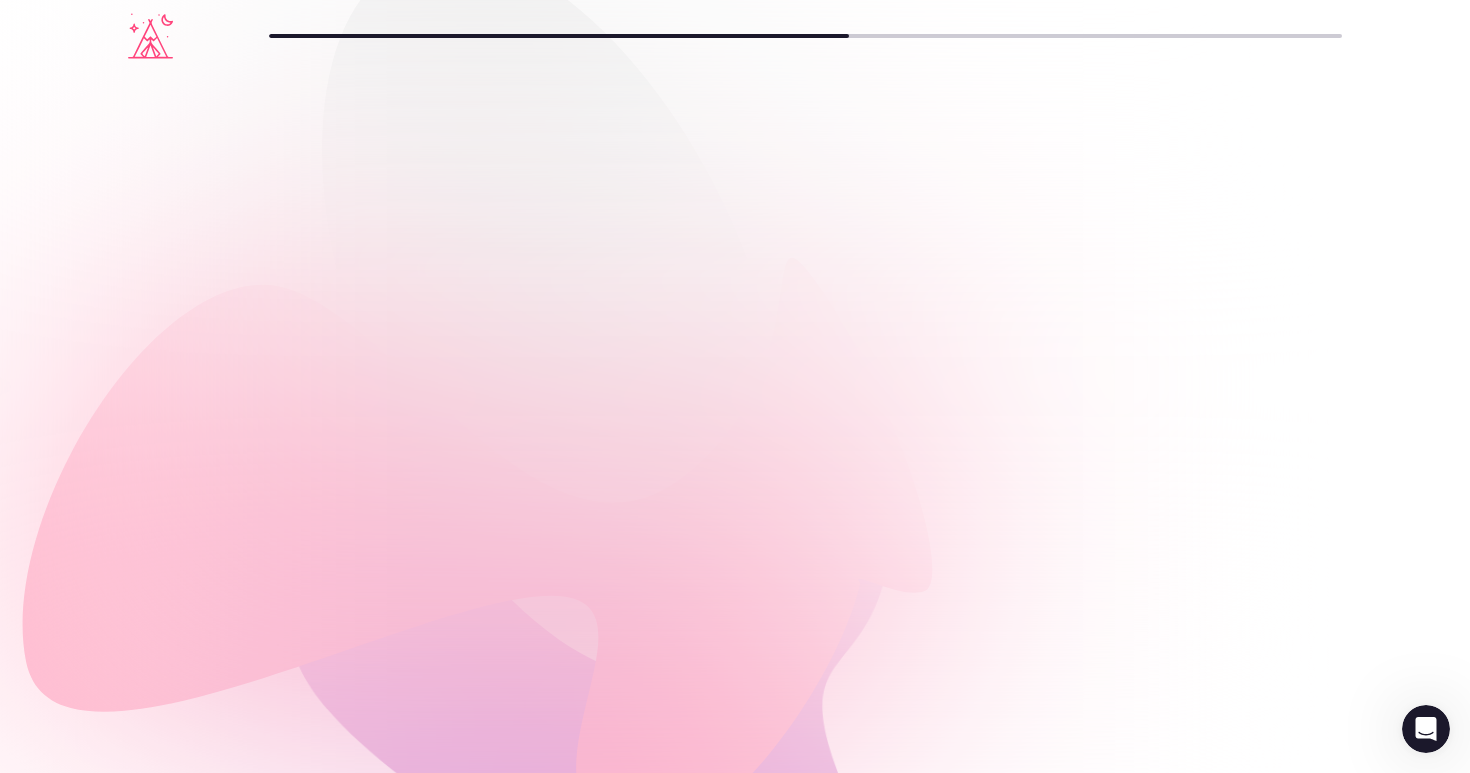 scroll, scrollTop: 0, scrollLeft: 0, axis: both 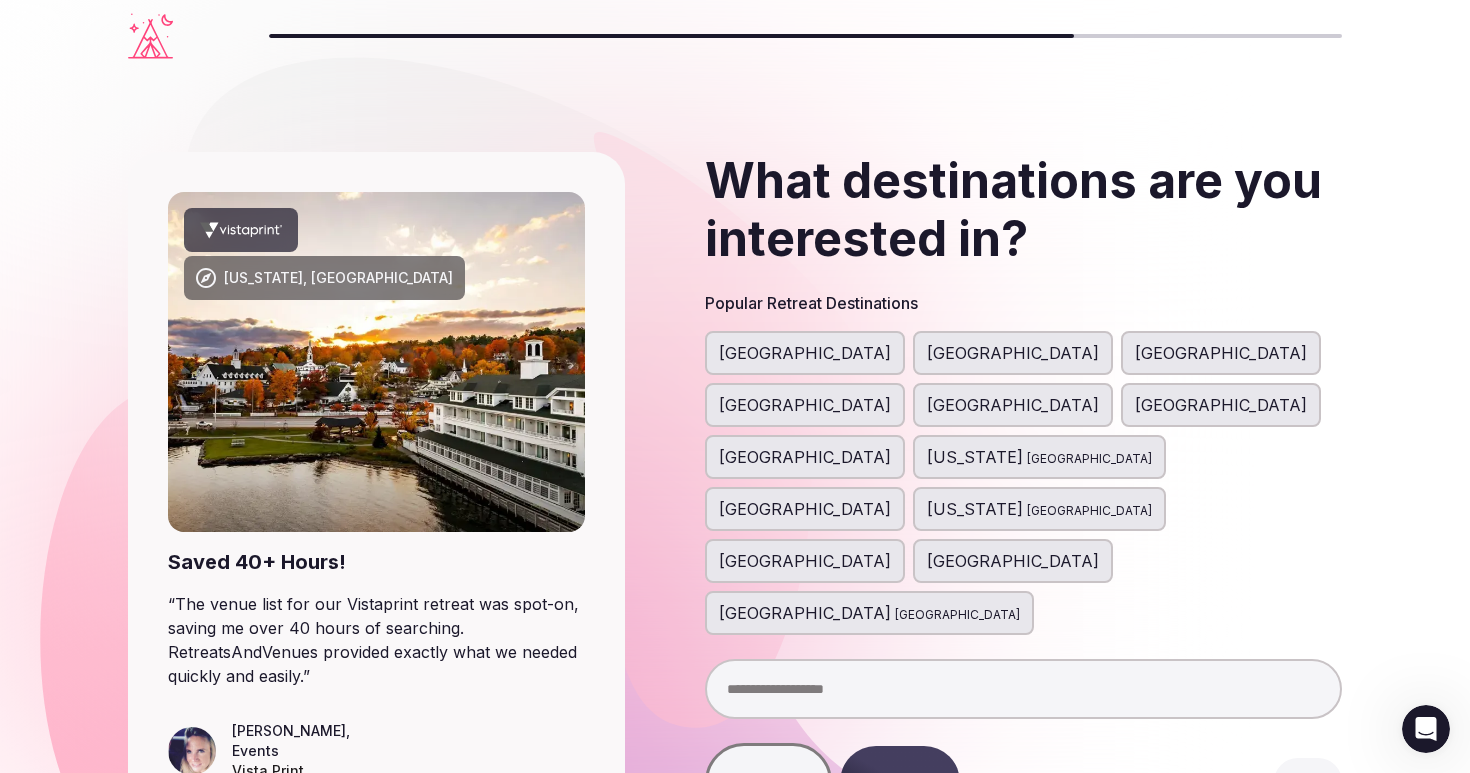 click on "[GEOGRAPHIC_DATA]" at bounding box center [957, 615] 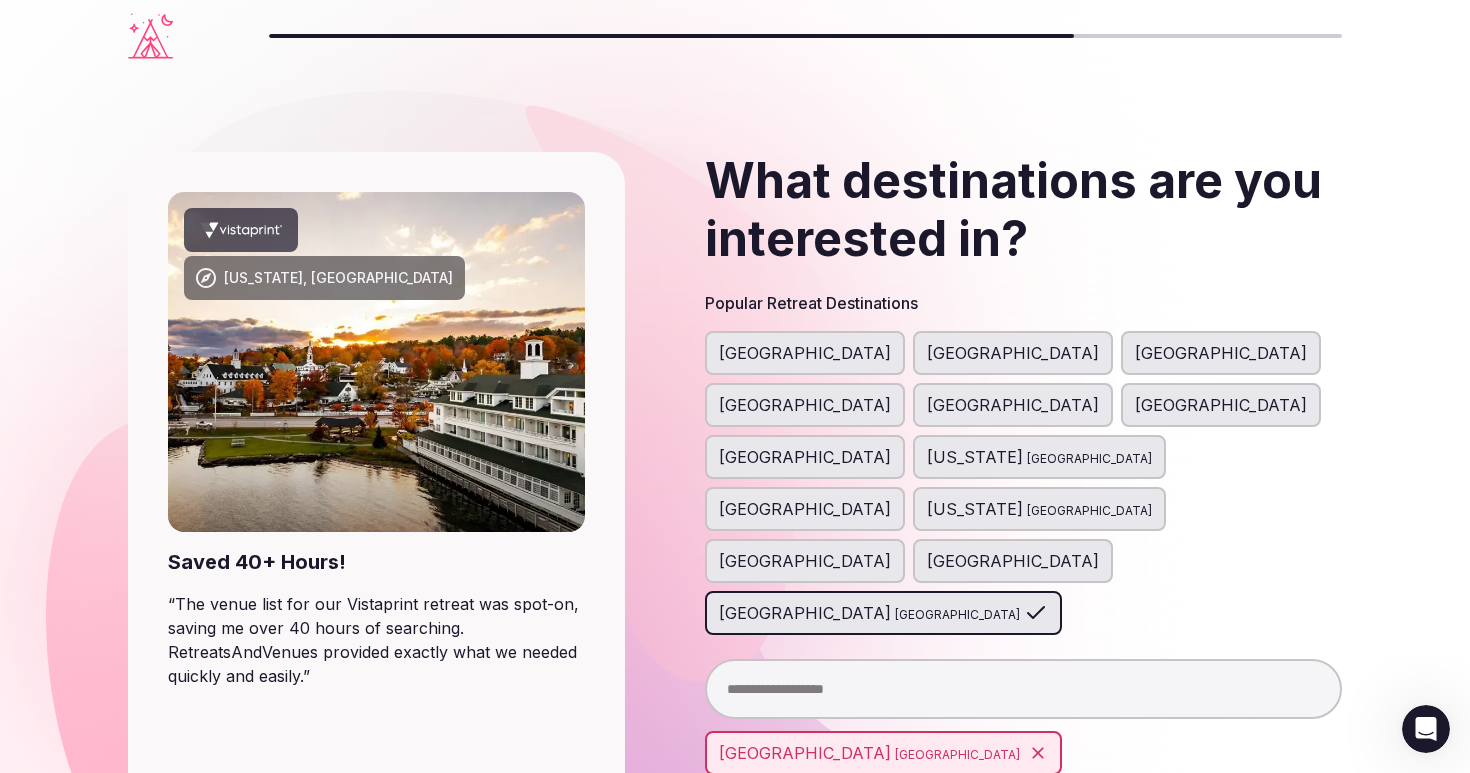 click at bounding box center [1024, 689] 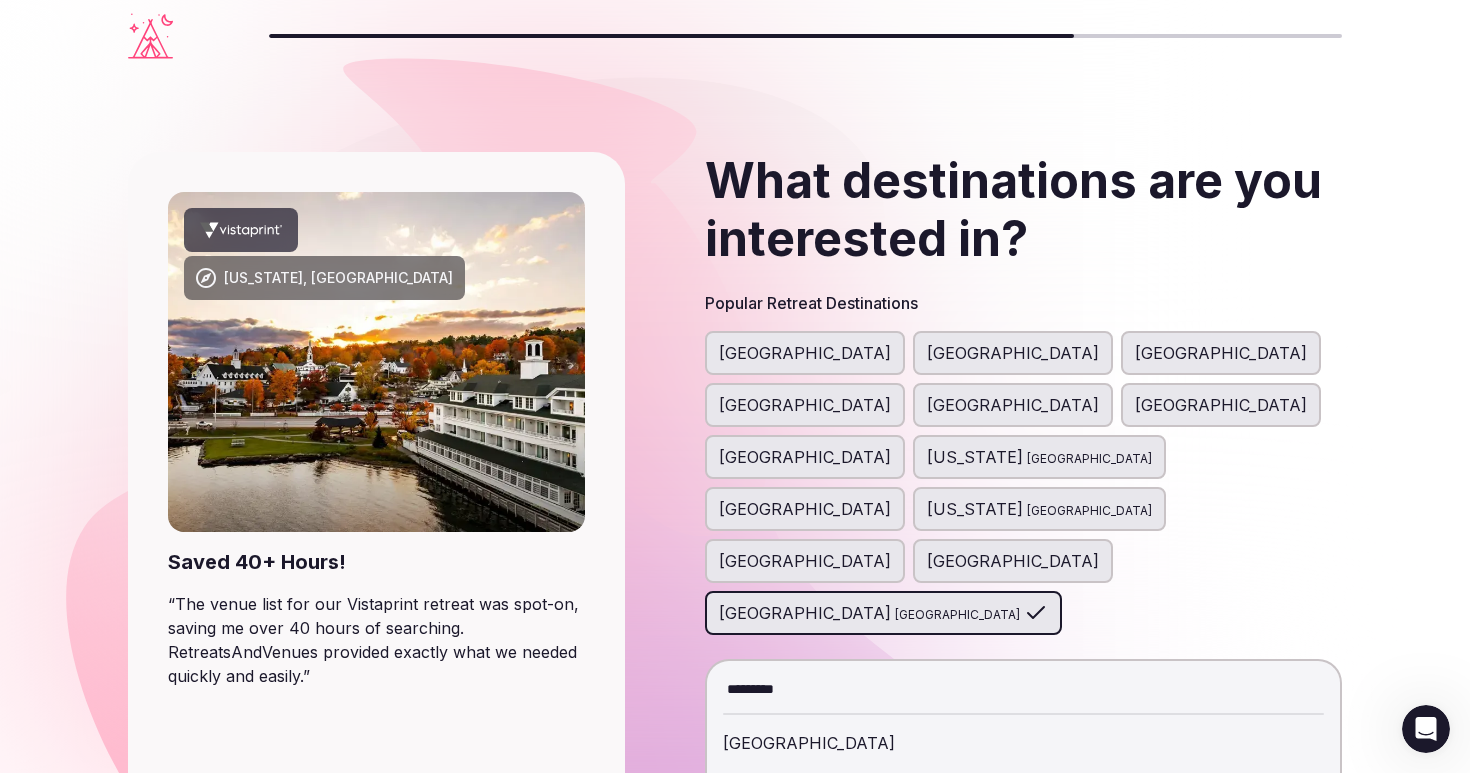 type on "*********" 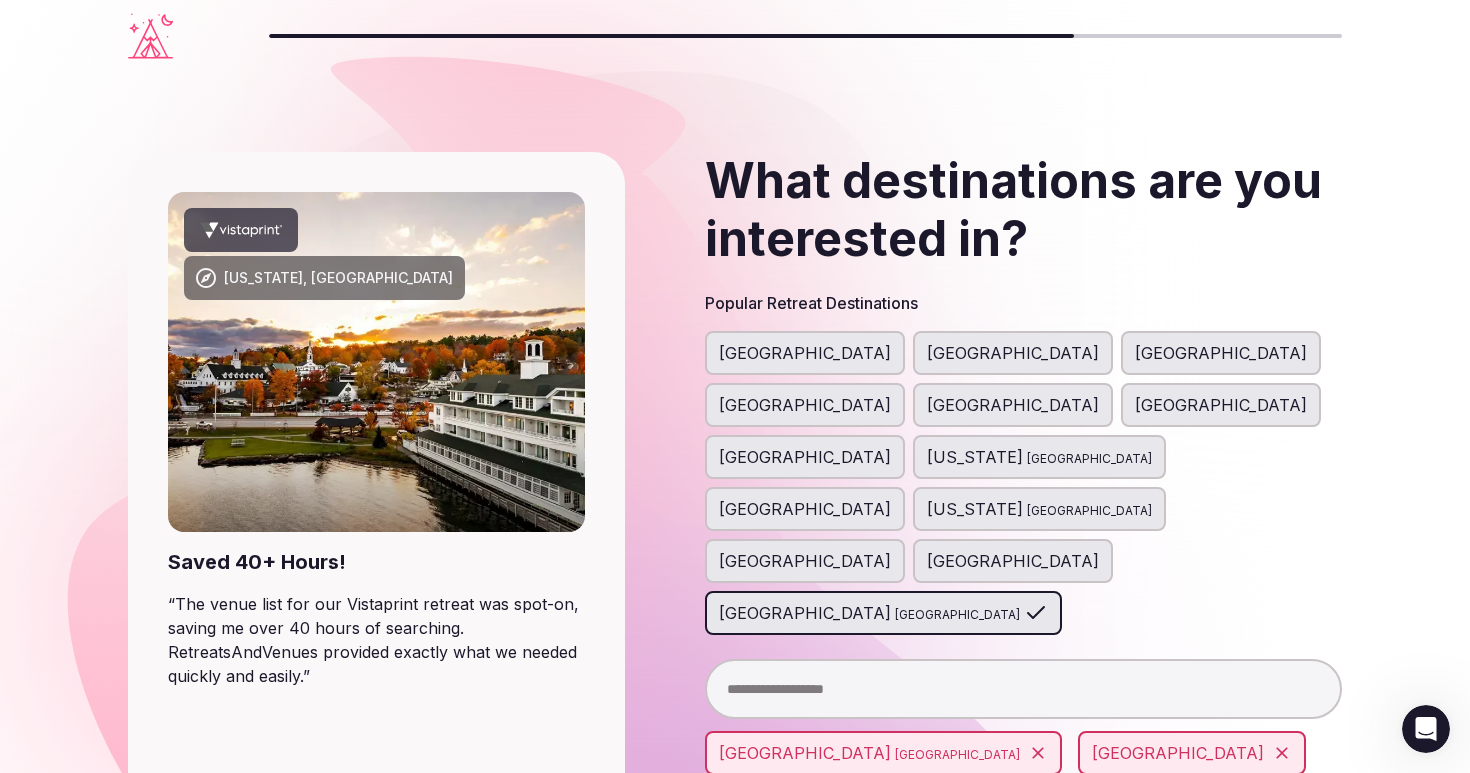 click on "Next" at bounding box center [900, 838] 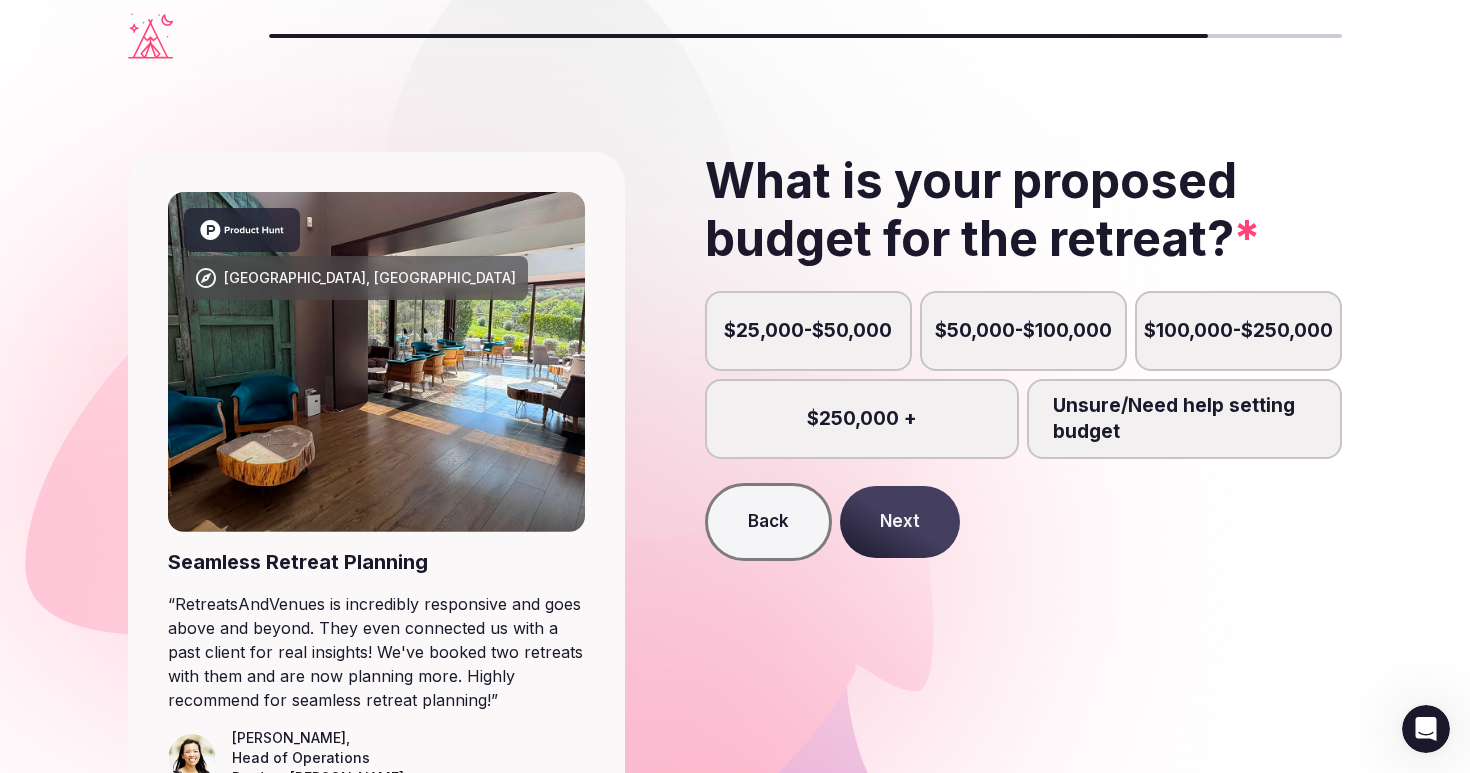 click on "Unsure/Need help setting budget" at bounding box center (1184, 419) 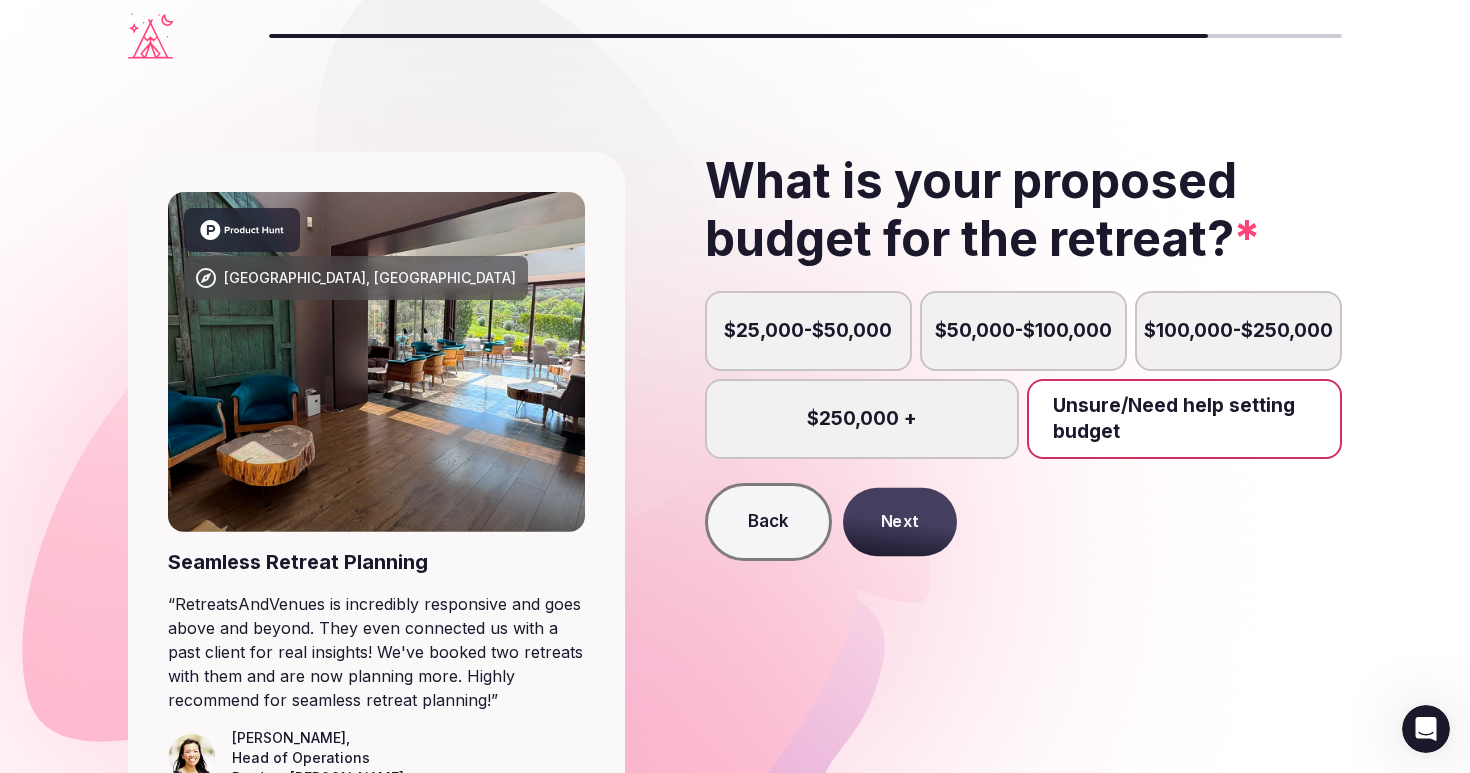 click on "Next" at bounding box center (900, 522) 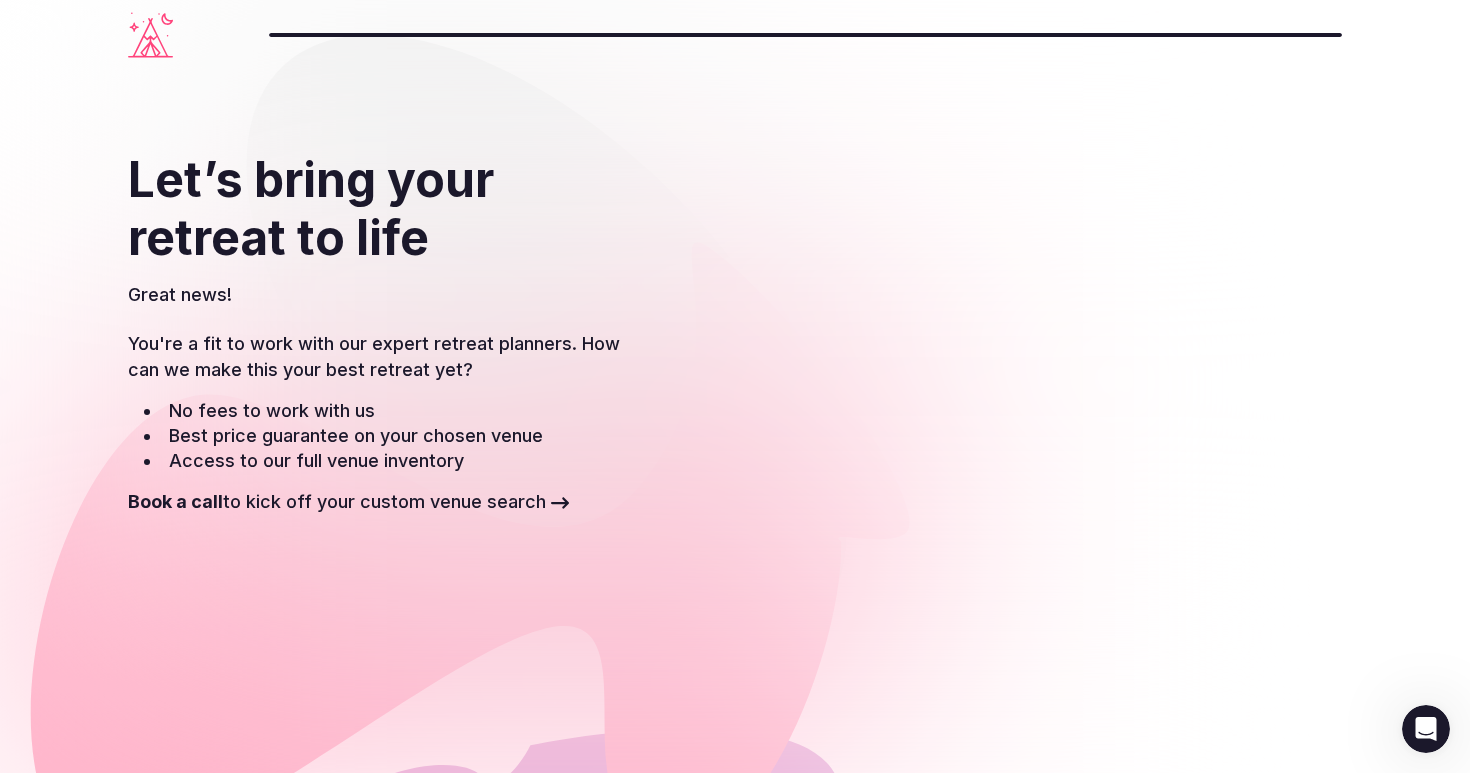 scroll, scrollTop: 0, scrollLeft: 0, axis: both 